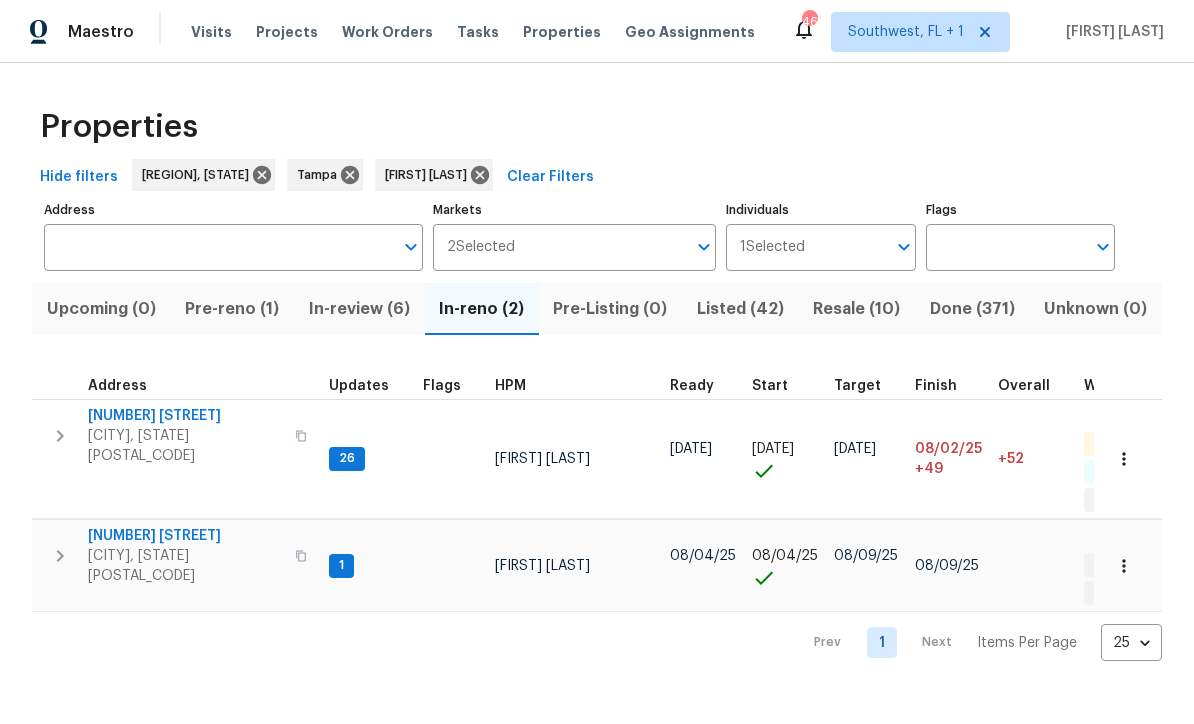 scroll, scrollTop: 0, scrollLeft: 0, axis: both 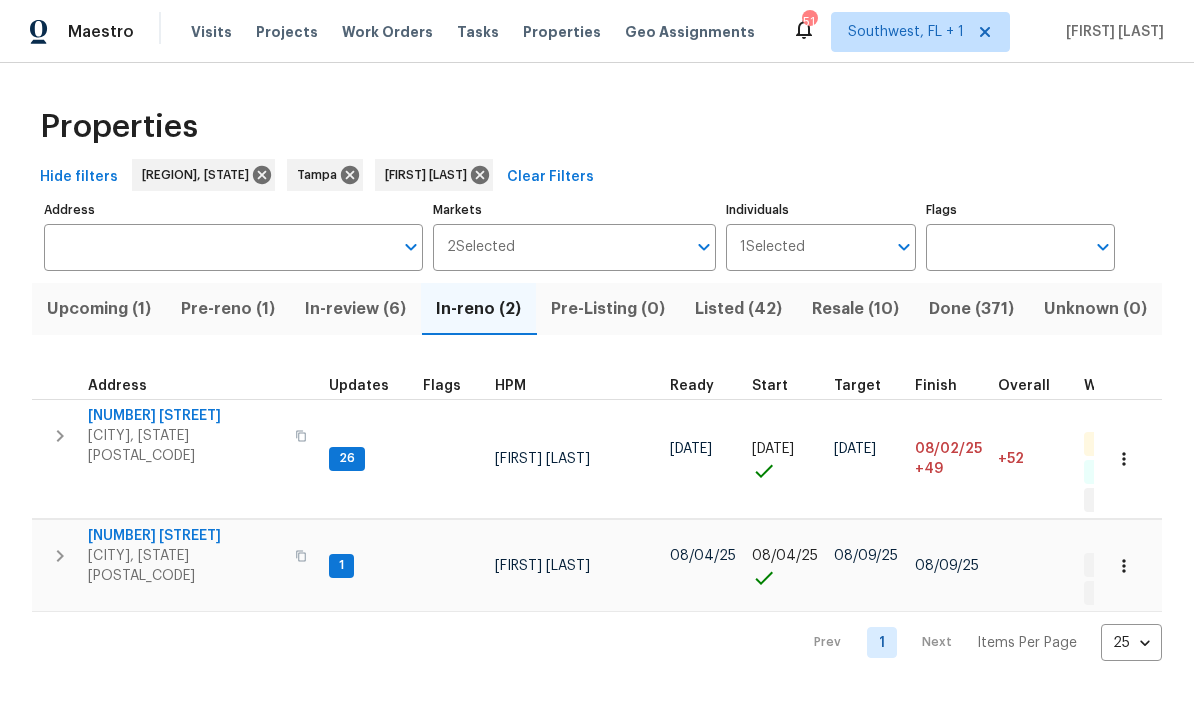click on "Pre-reno (1)" at bounding box center (228, 309) 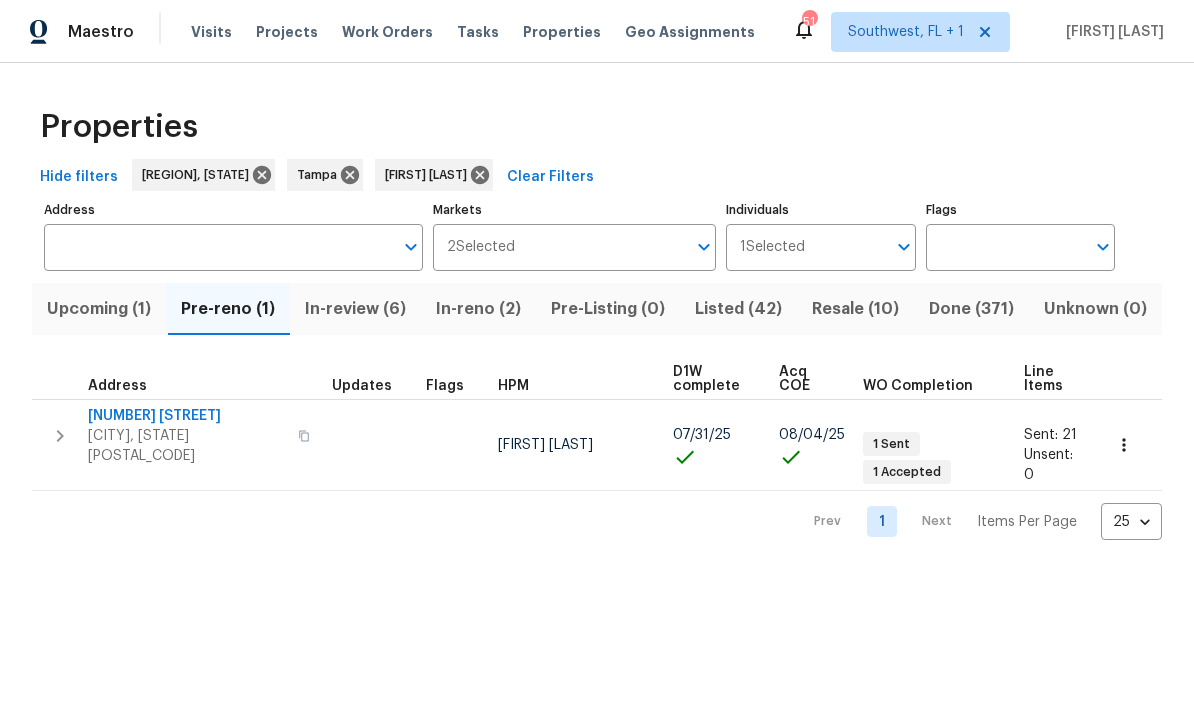 click on "5198 Moeller Ave" at bounding box center [187, 416] 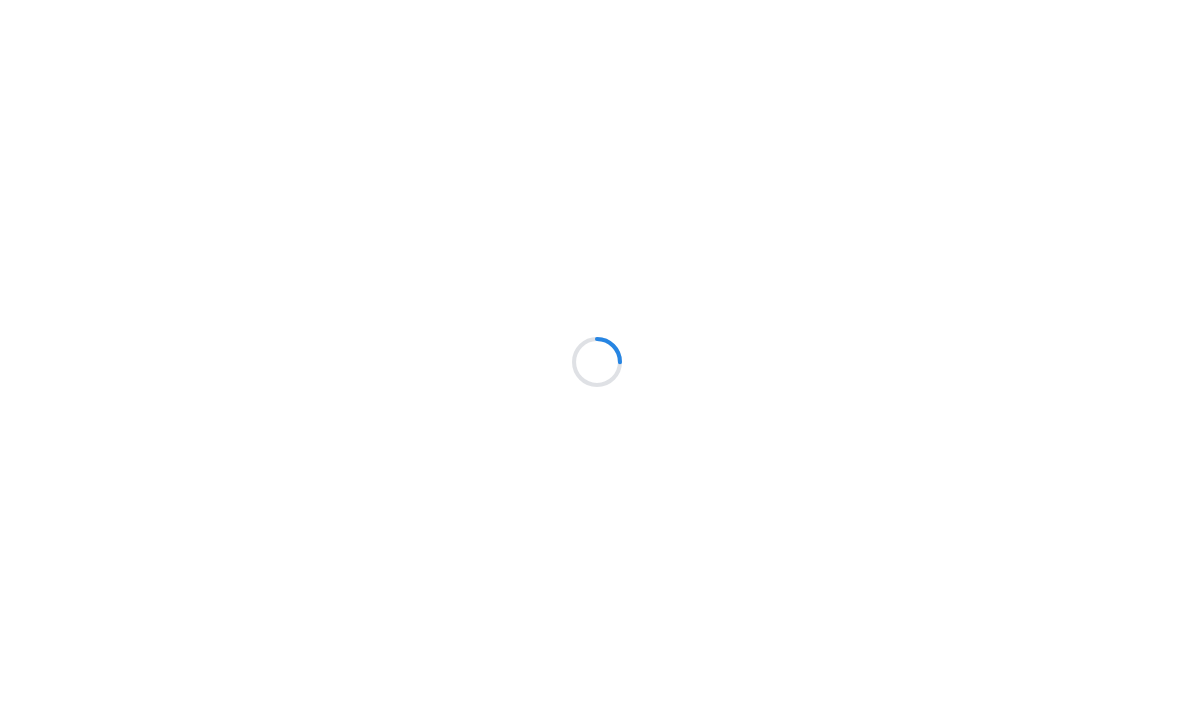 scroll, scrollTop: 0, scrollLeft: 0, axis: both 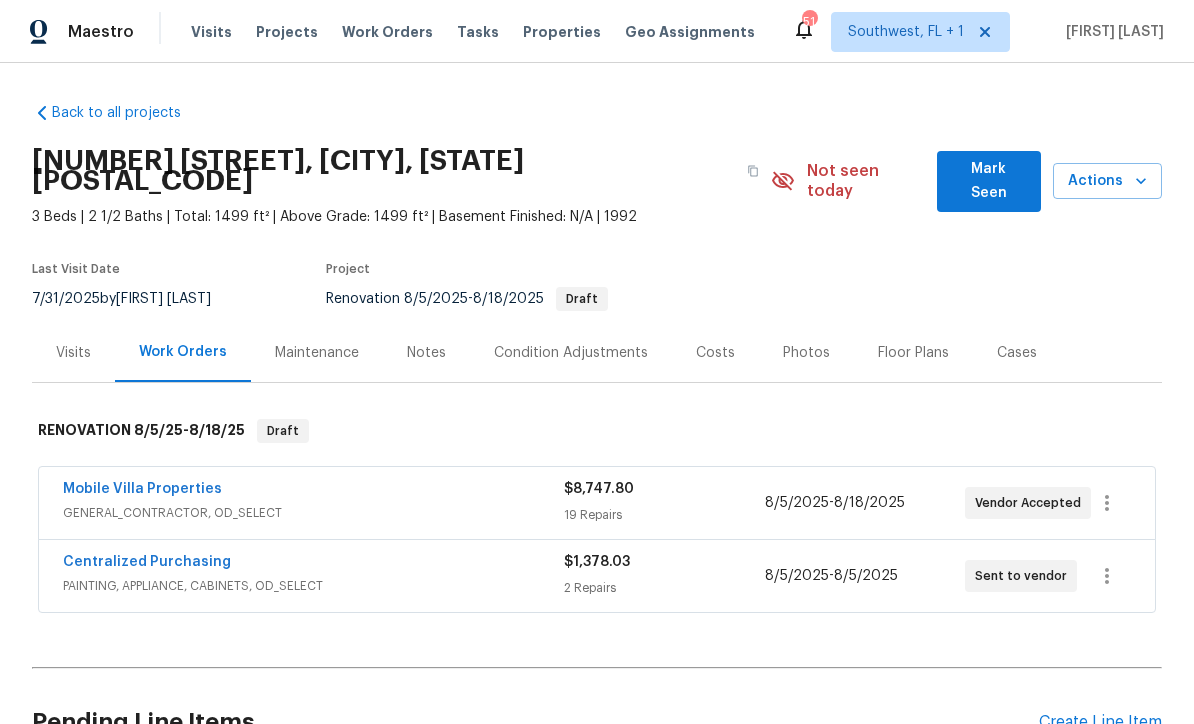 click on "Mobile Villa Properties" at bounding box center (313, 491) 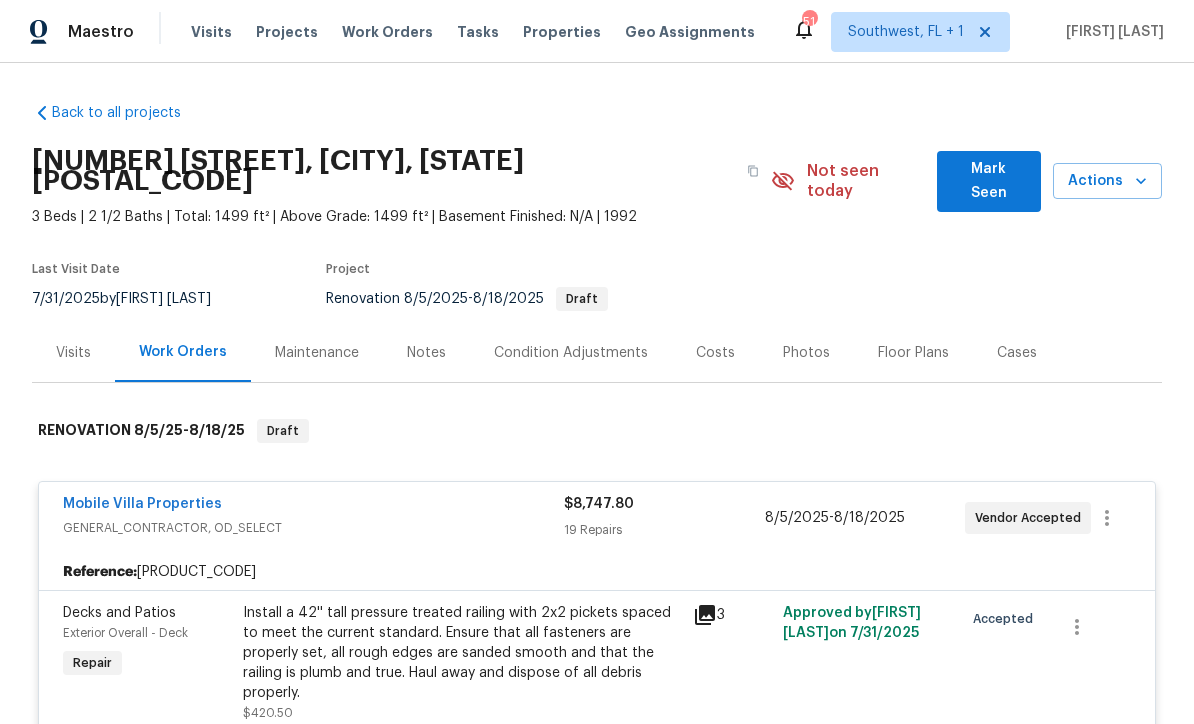 scroll, scrollTop: 0, scrollLeft: 0, axis: both 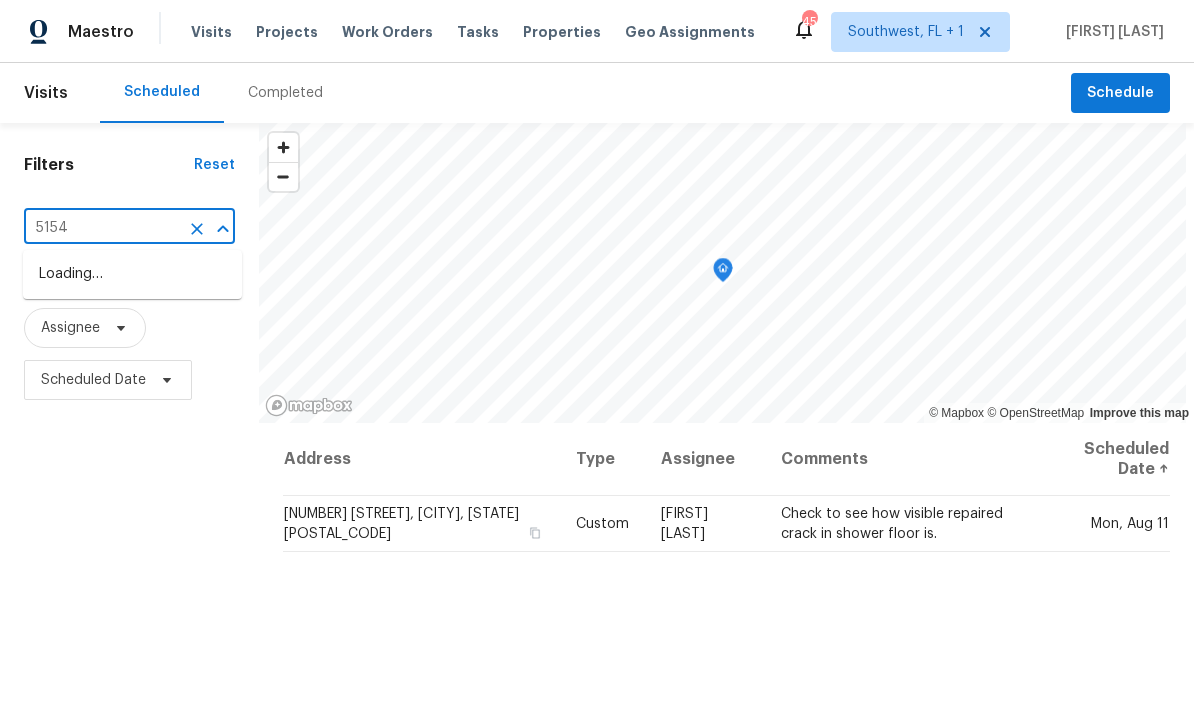 type on "5154 5" 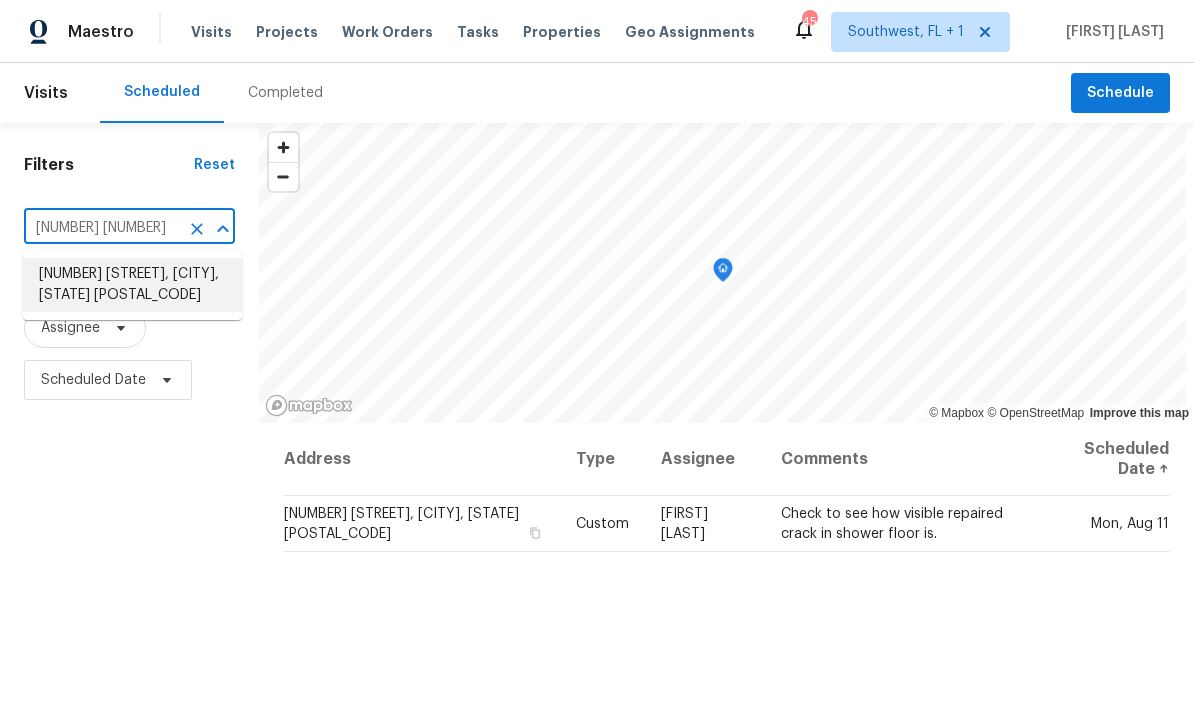 click on "5154 51st Ln W, Bradenton, FL 34210" at bounding box center (132, 285) 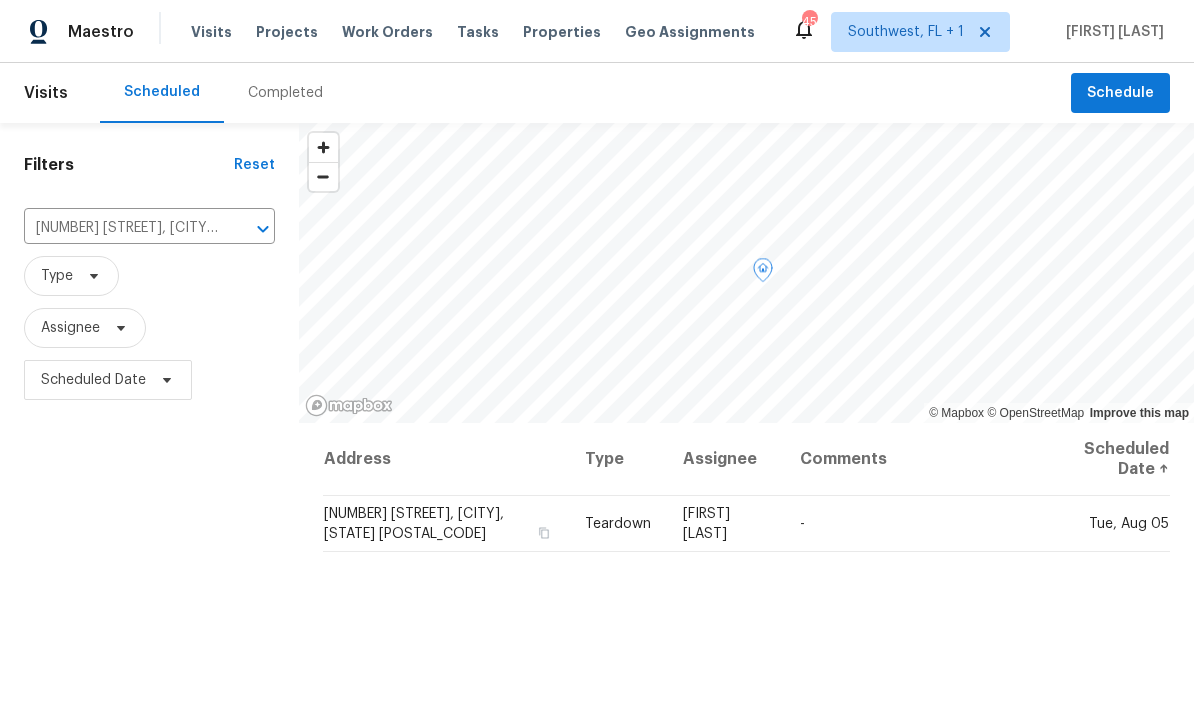 click at bounding box center (0, 0) 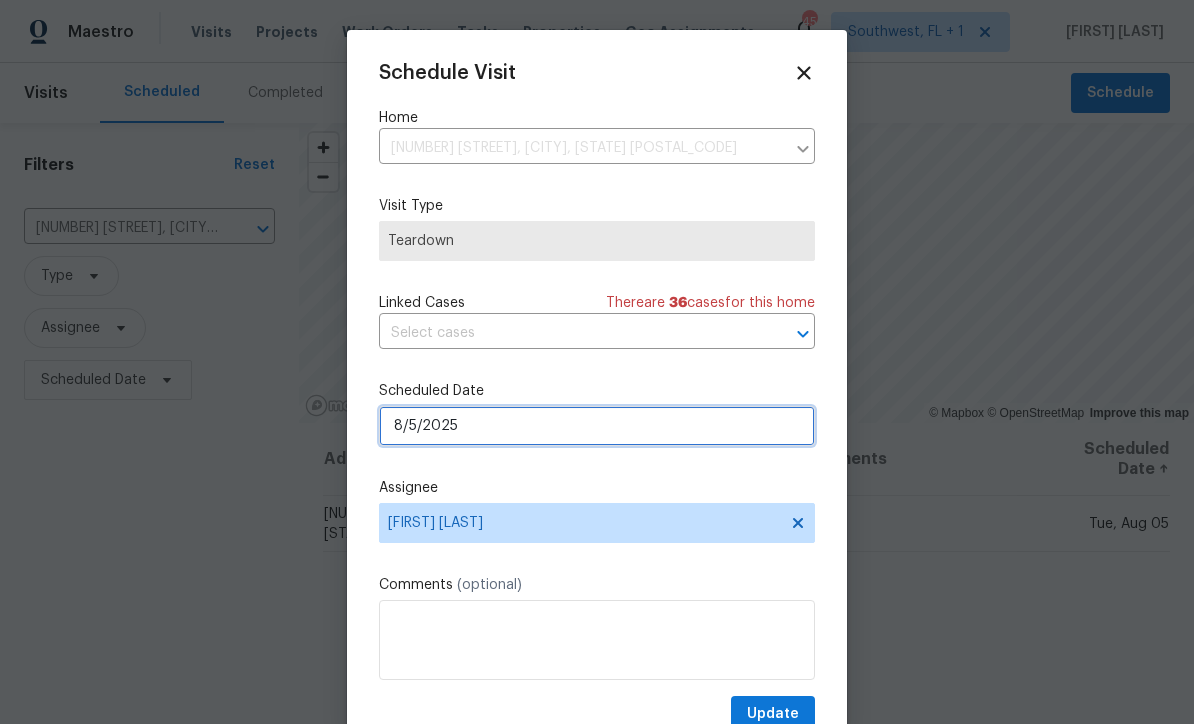 click on "8/5/2025" at bounding box center (597, 426) 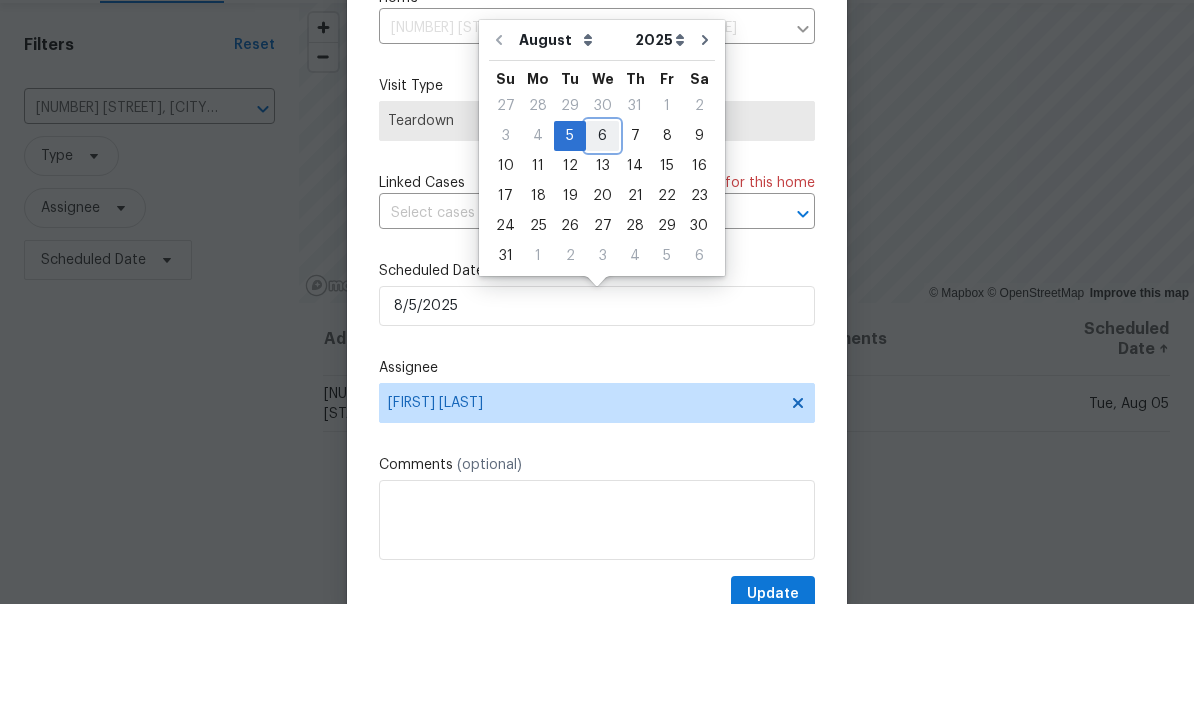 click on "6" at bounding box center [602, 256] 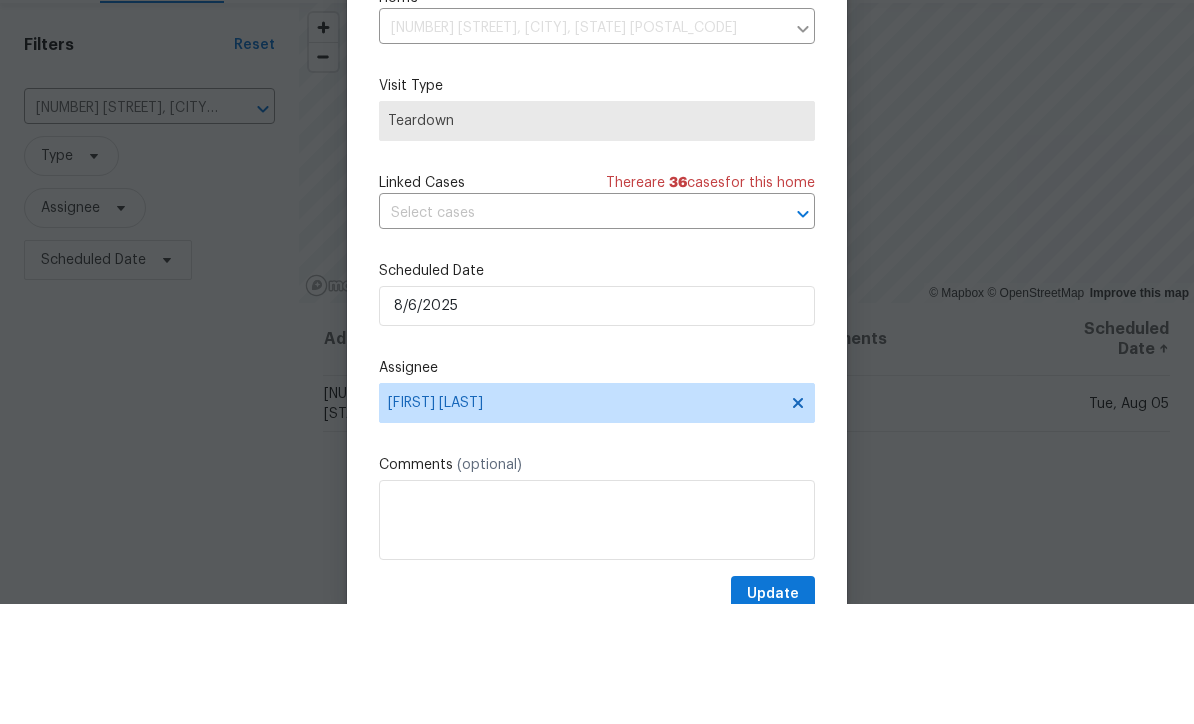 scroll, scrollTop: 66, scrollLeft: 0, axis: vertical 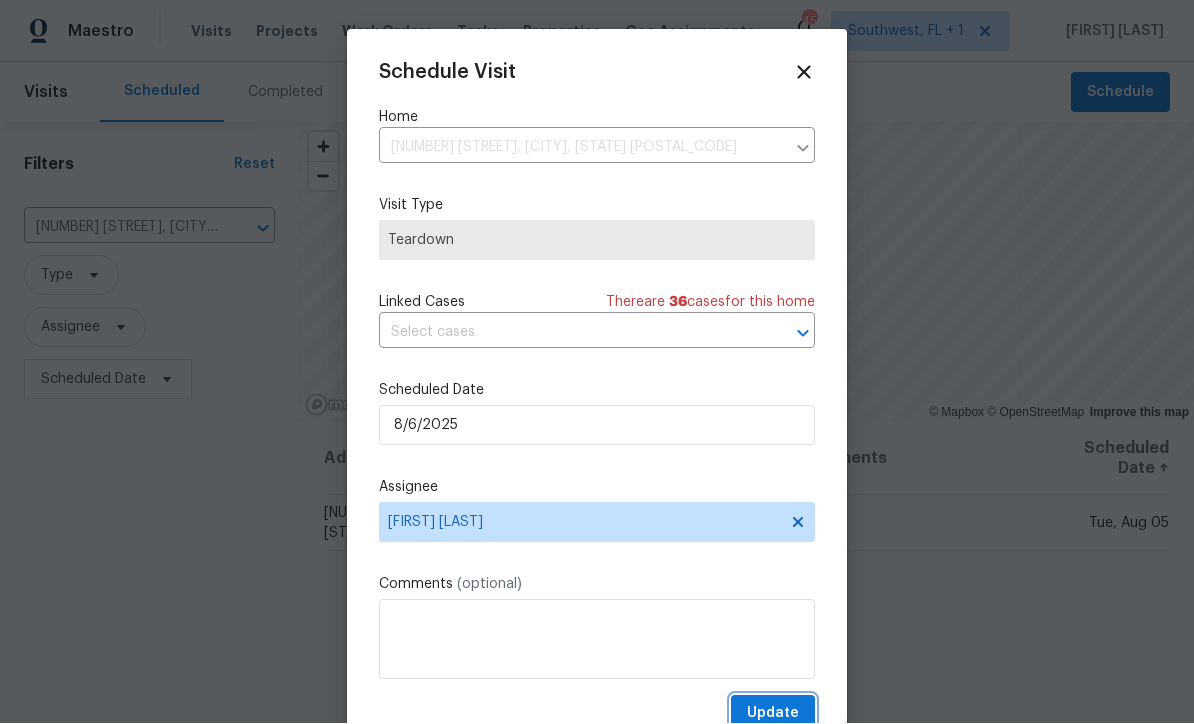 click on "Update" at bounding box center (773, 714) 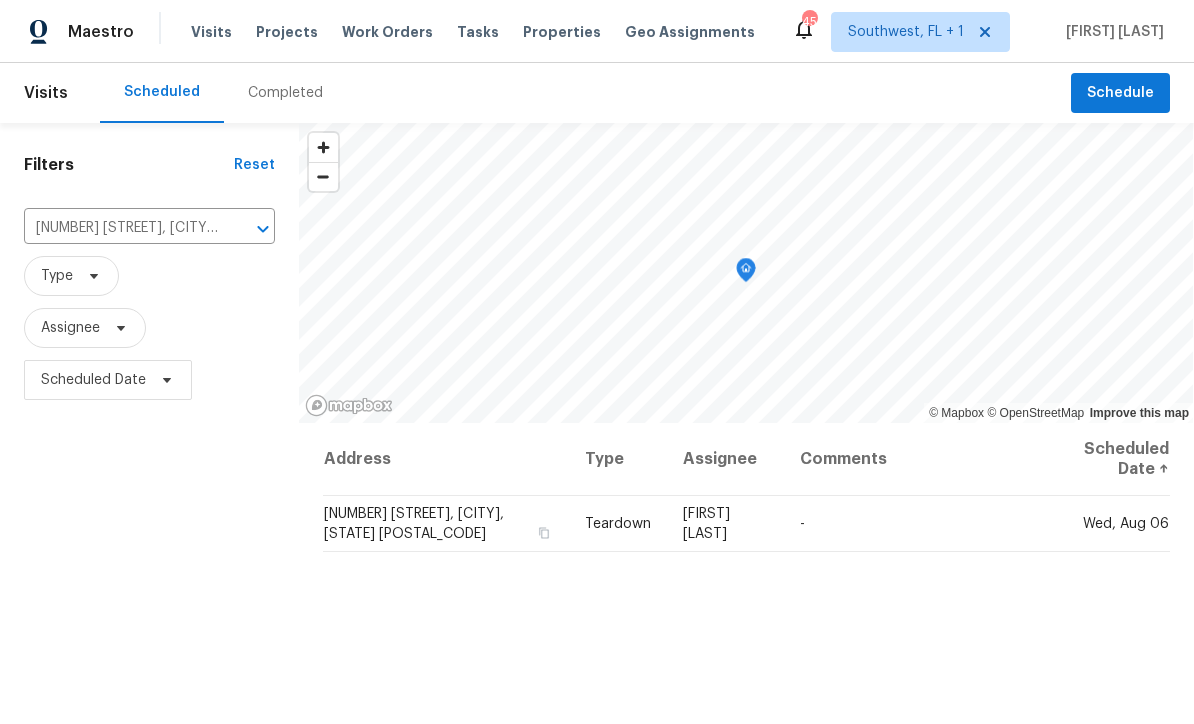 click on "5154 51st Ln W, Bradenton, FL 34210" at bounding box center (121, 228) 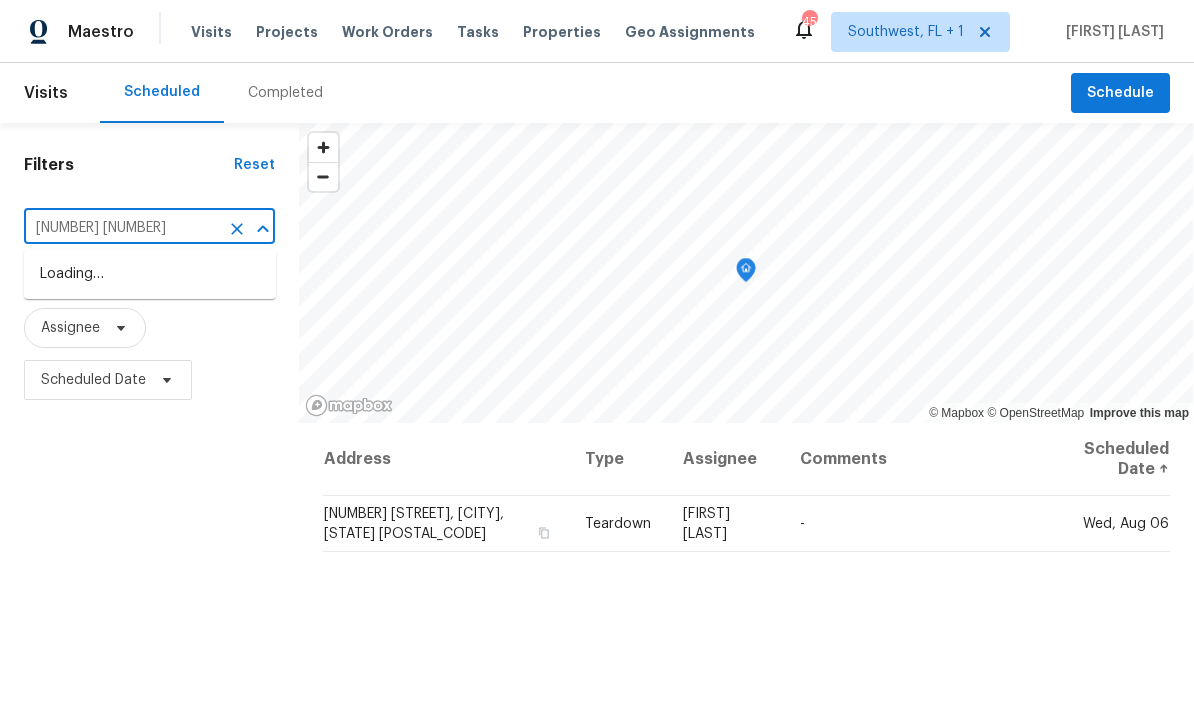type on "701 71" 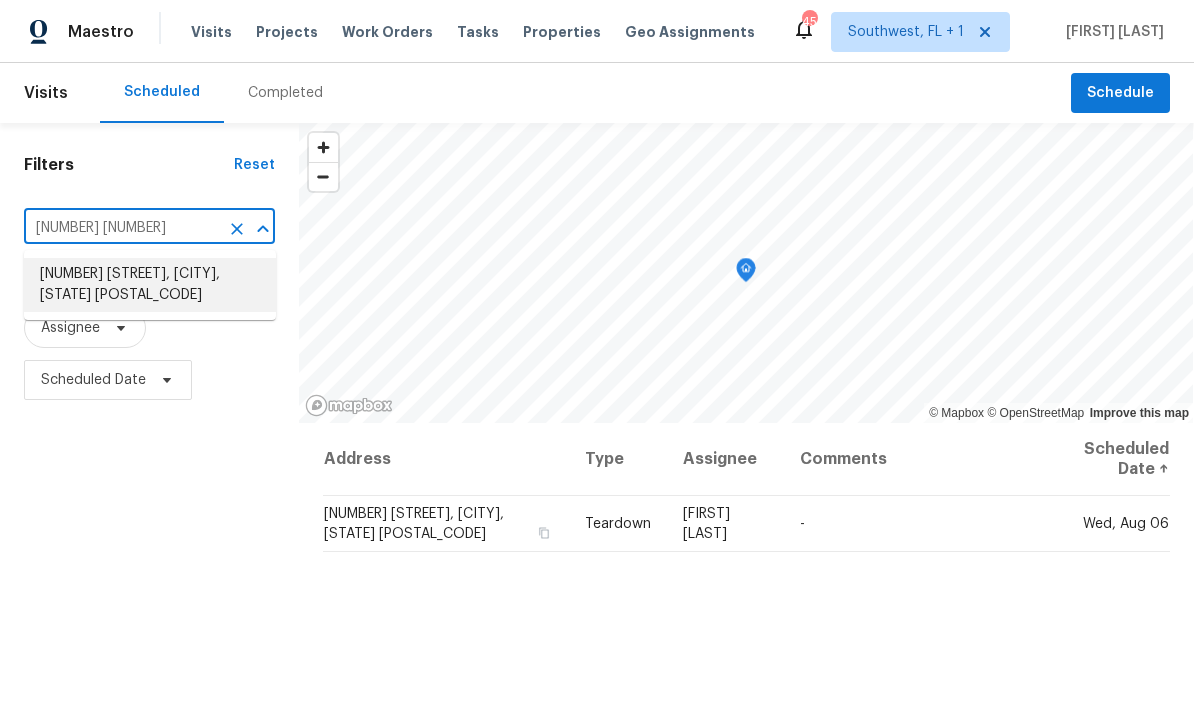 click on "701 71st Ave N, Saint Petersburg, FL 33702" at bounding box center (150, 285) 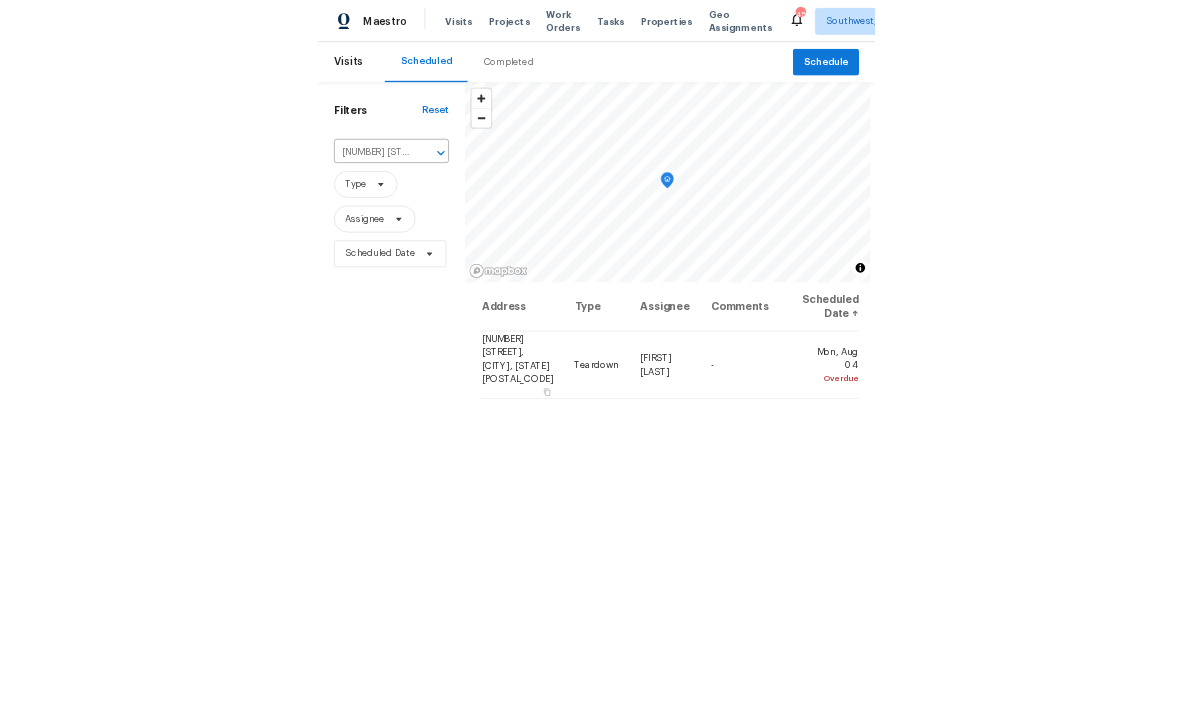 scroll, scrollTop: 0, scrollLeft: 0, axis: both 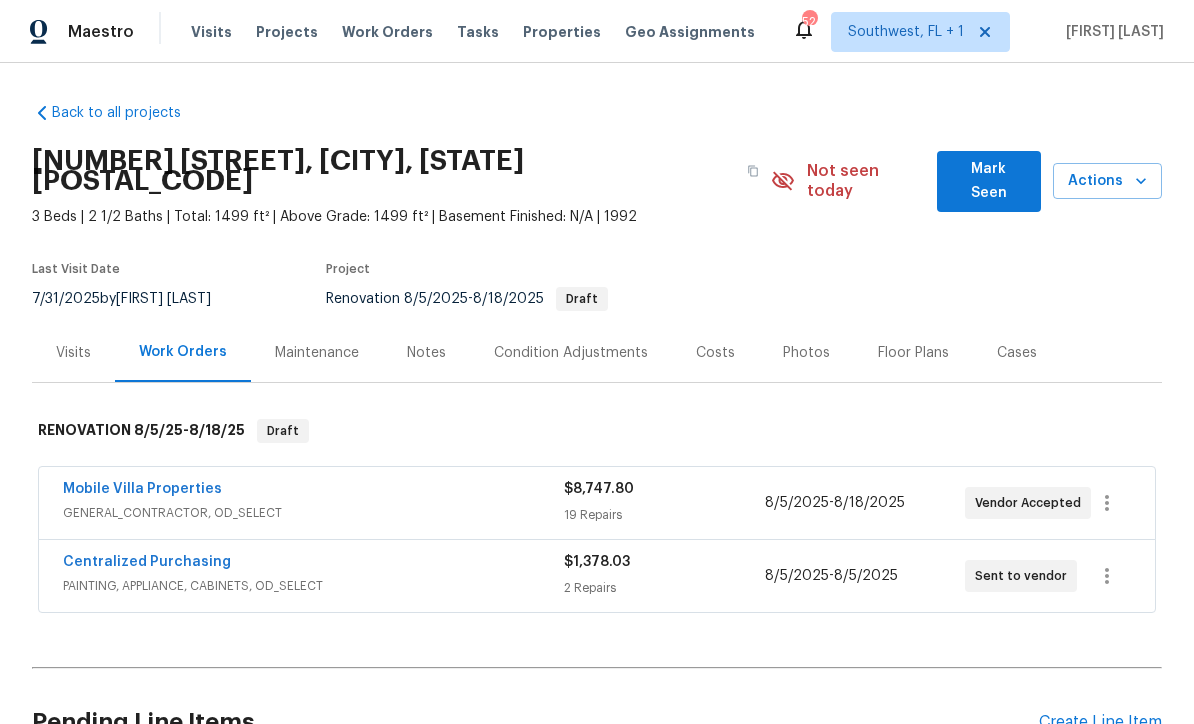 click on "Projects" at bounding box center [287, 32] 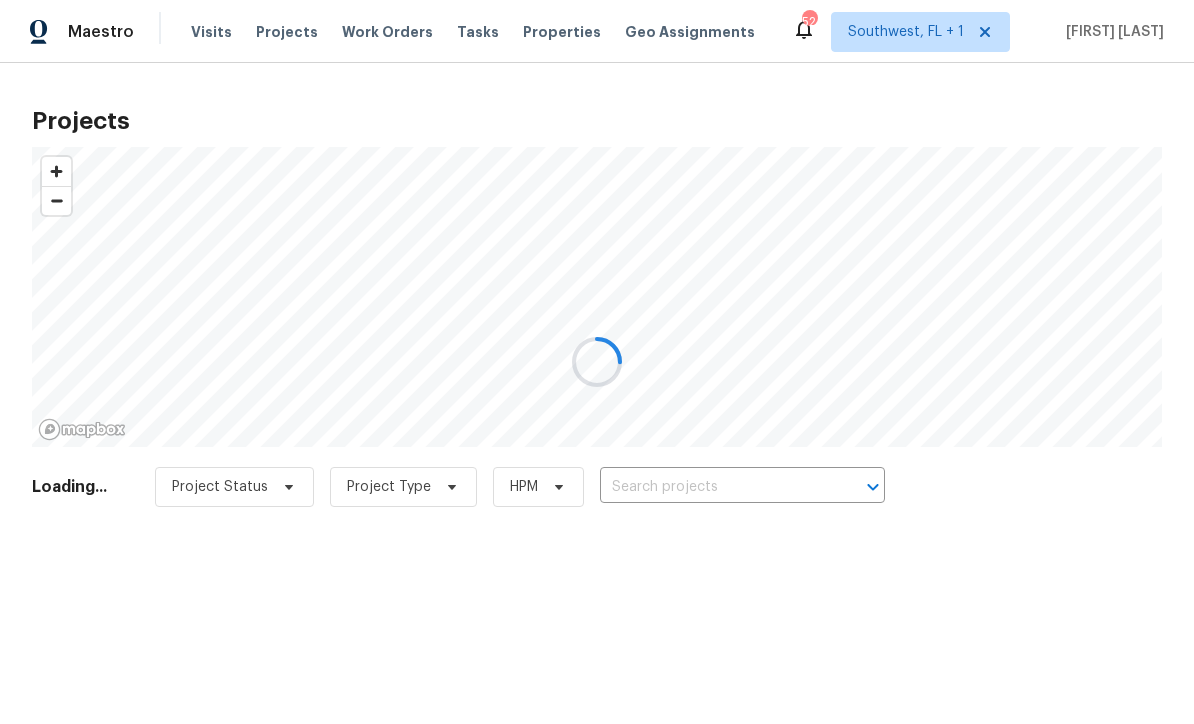 scroll, scrollTop: 0, scrollLeft: 0, axis: both 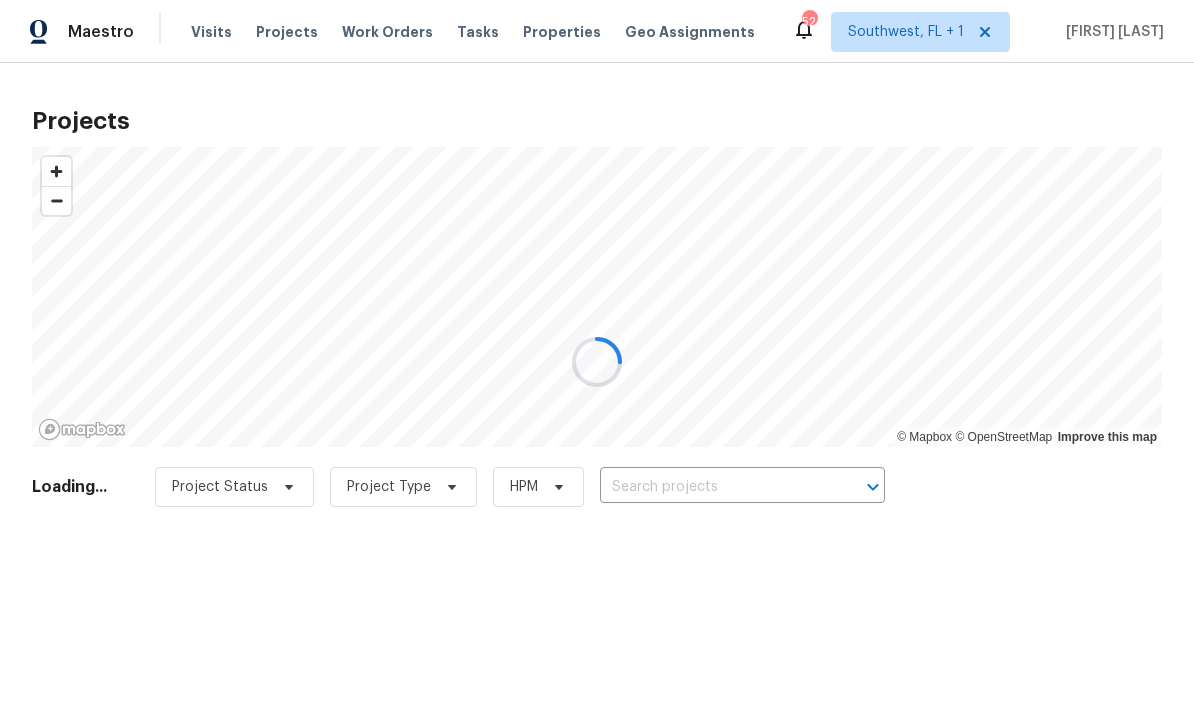click at bounding box center (597, 362) 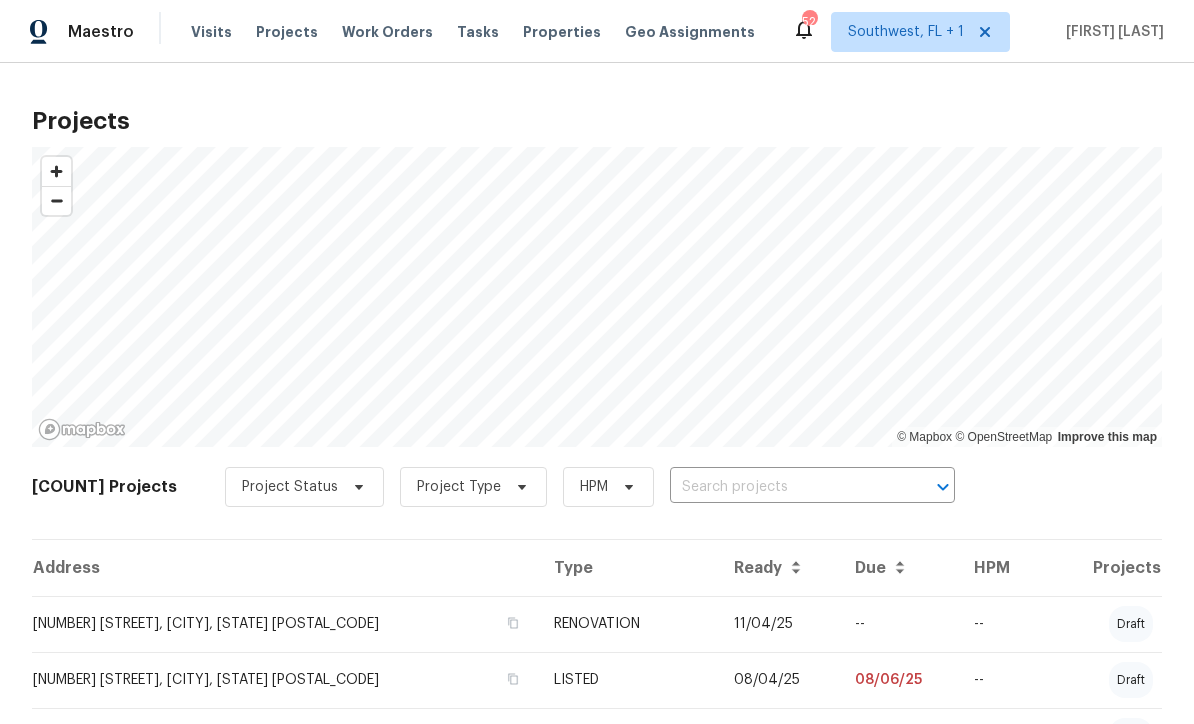 click at bounding box center (784, 487) 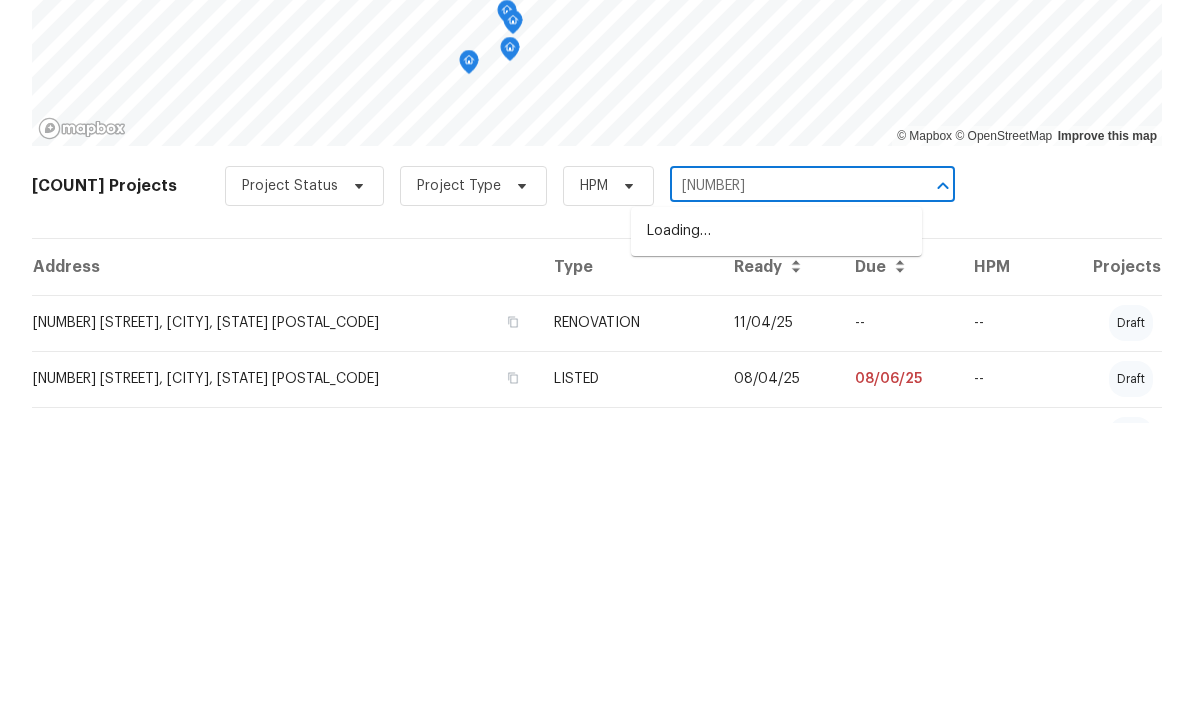 type on "[NUMBER]" 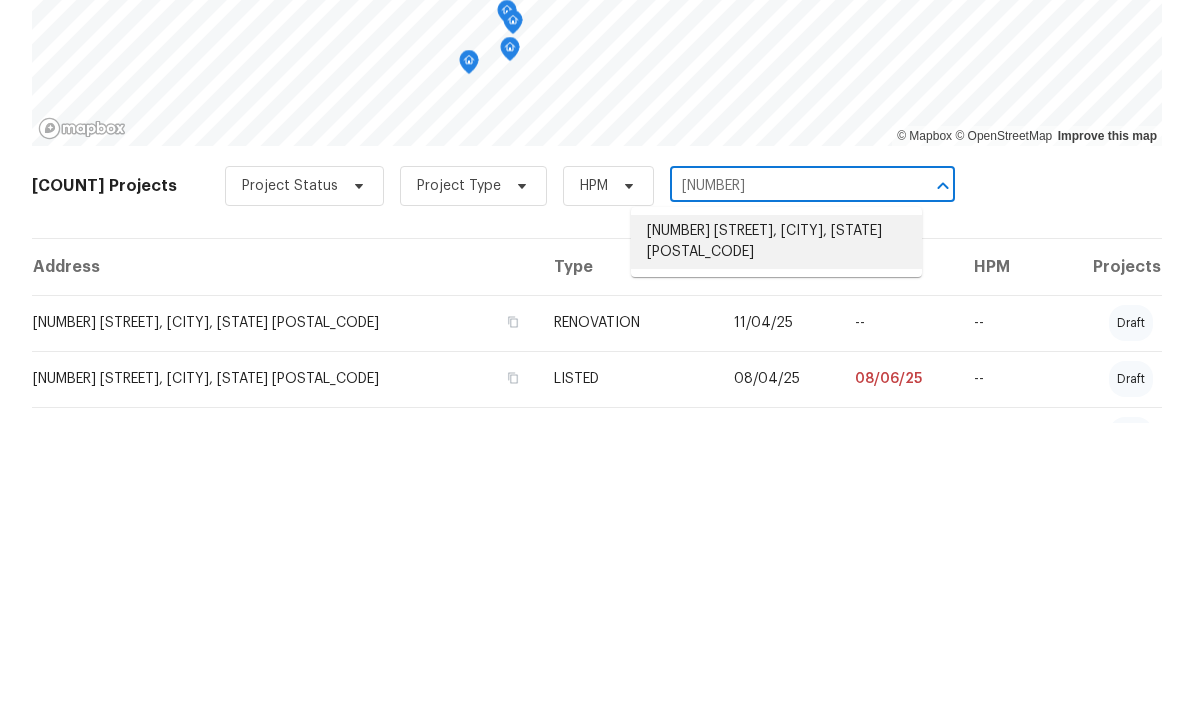 click on "[NUMBER] [STREET], [CITY], [STATE] [POSTAL_CODE]" at bounding box center [776, 543] 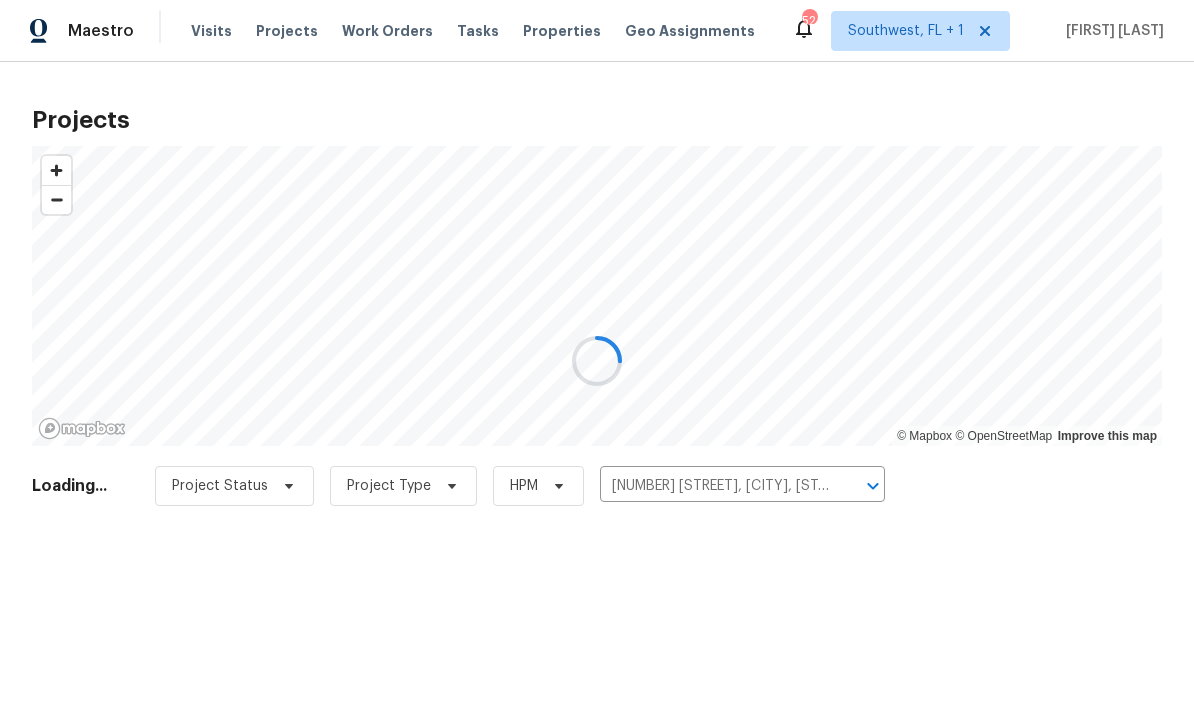 scroll, scrollTop: 1, scrollLeft: 0, axis: vertical 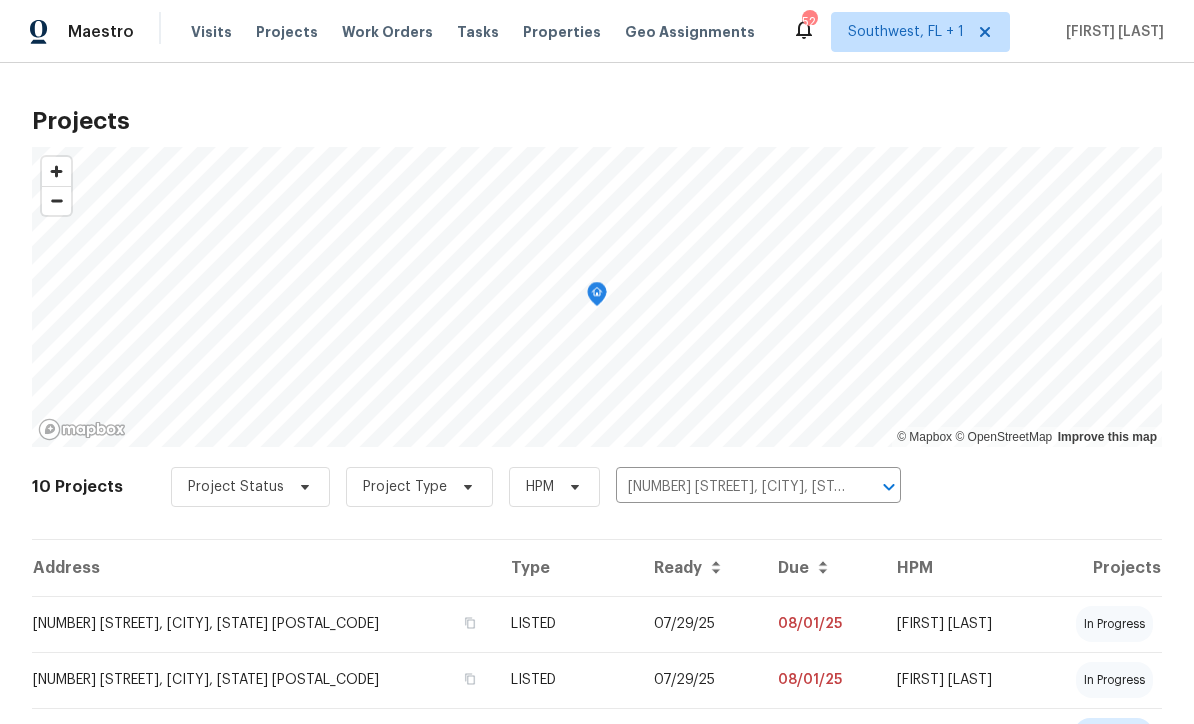 click on "LISTED" at bounding box center (566, 624) 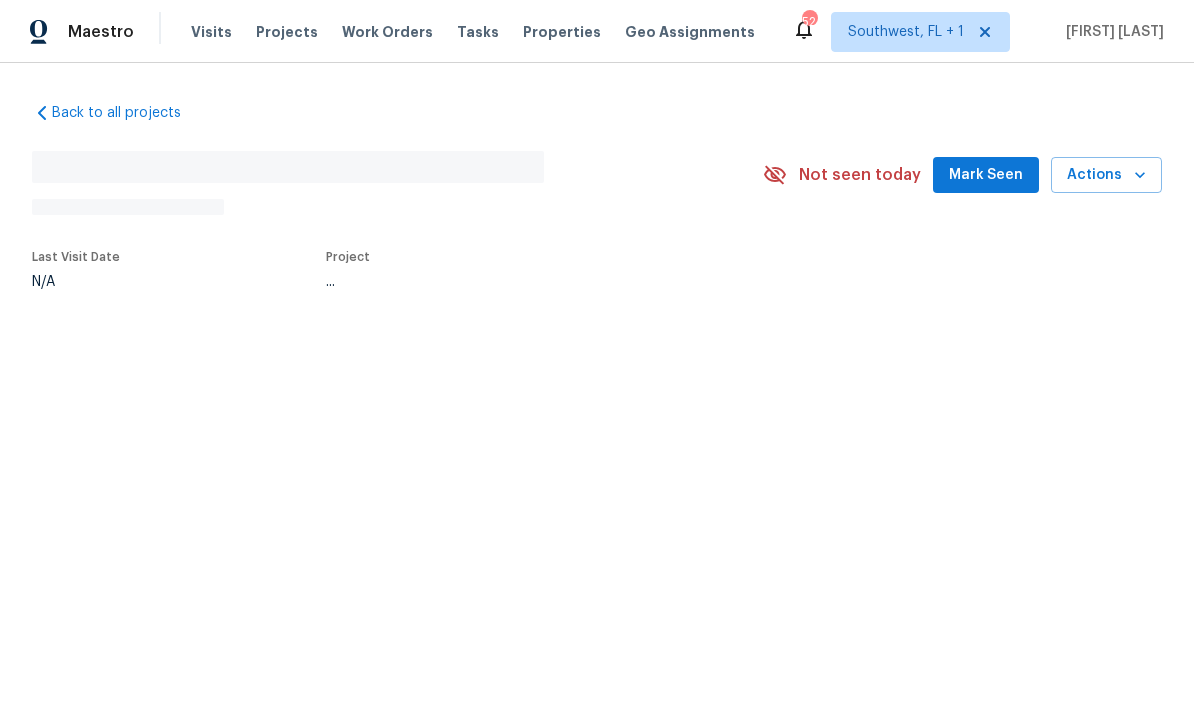 scroll, scrollTop: 0, scrollLeft: 0, axis: both 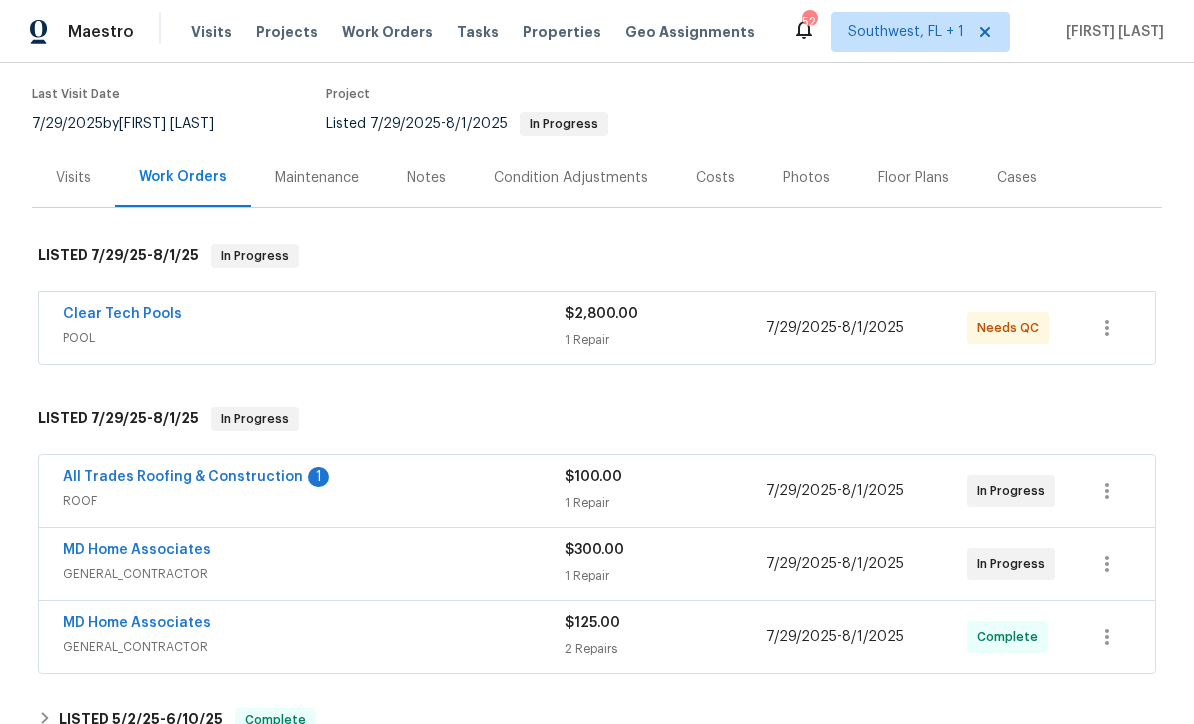click on "All Trades Roofing & Construction" at bounding box center [183, 477] 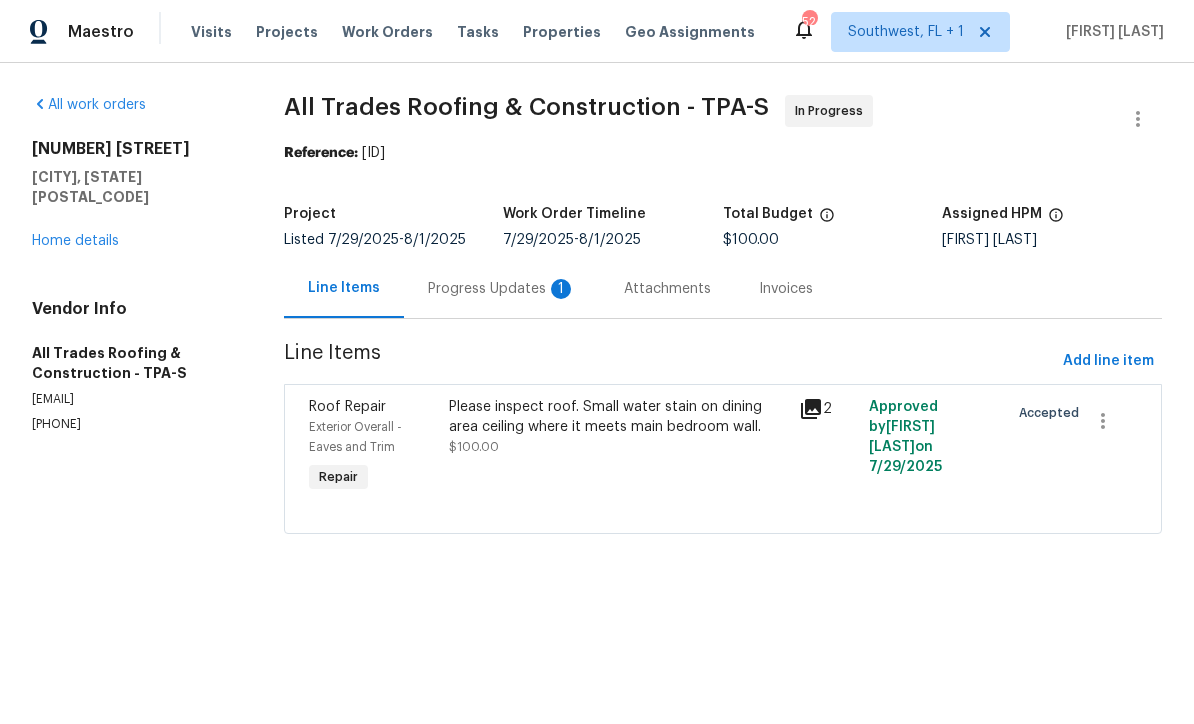 click on "Progress Updates 1" at bounding box center (502, 289) 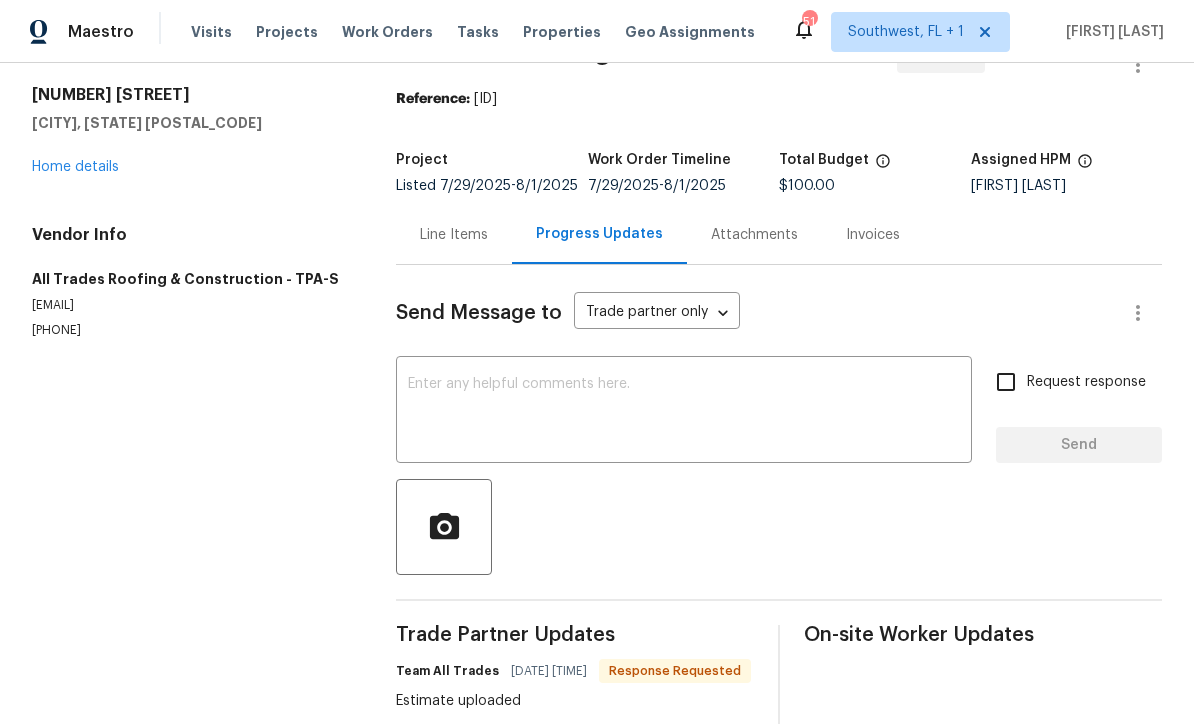 scroll, scrollTop: 52, scrollLeft: 0, axis: vertical 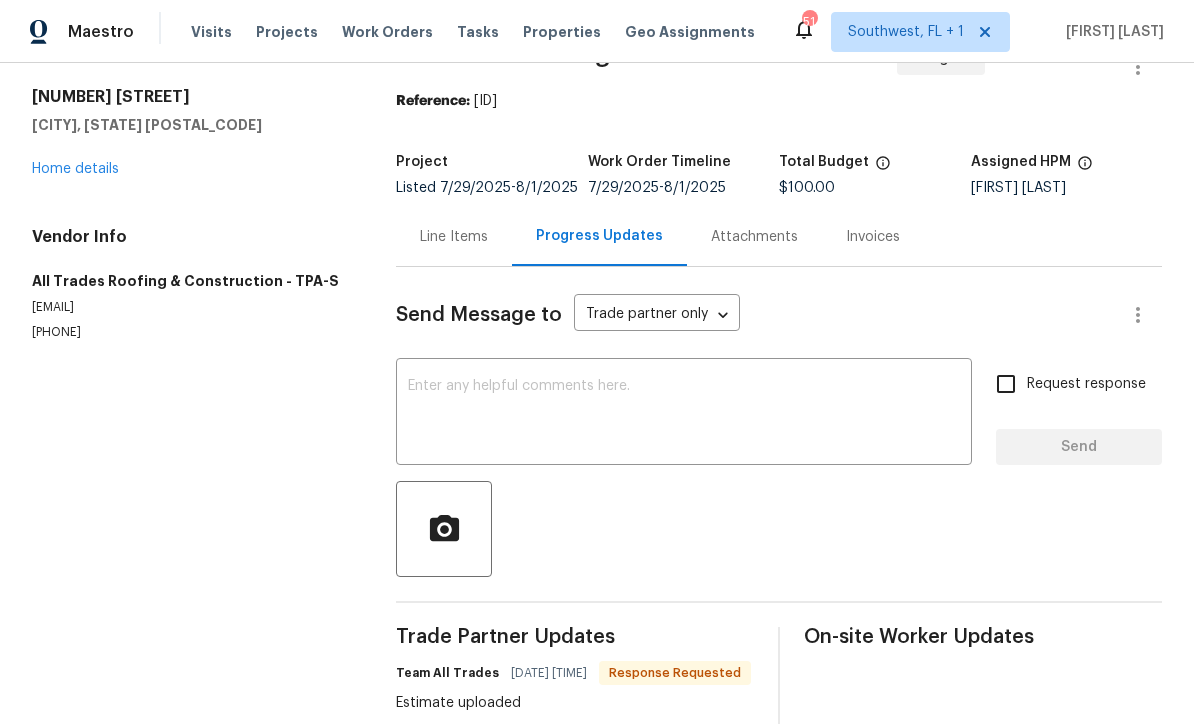 click at bounding box center [684, 414] 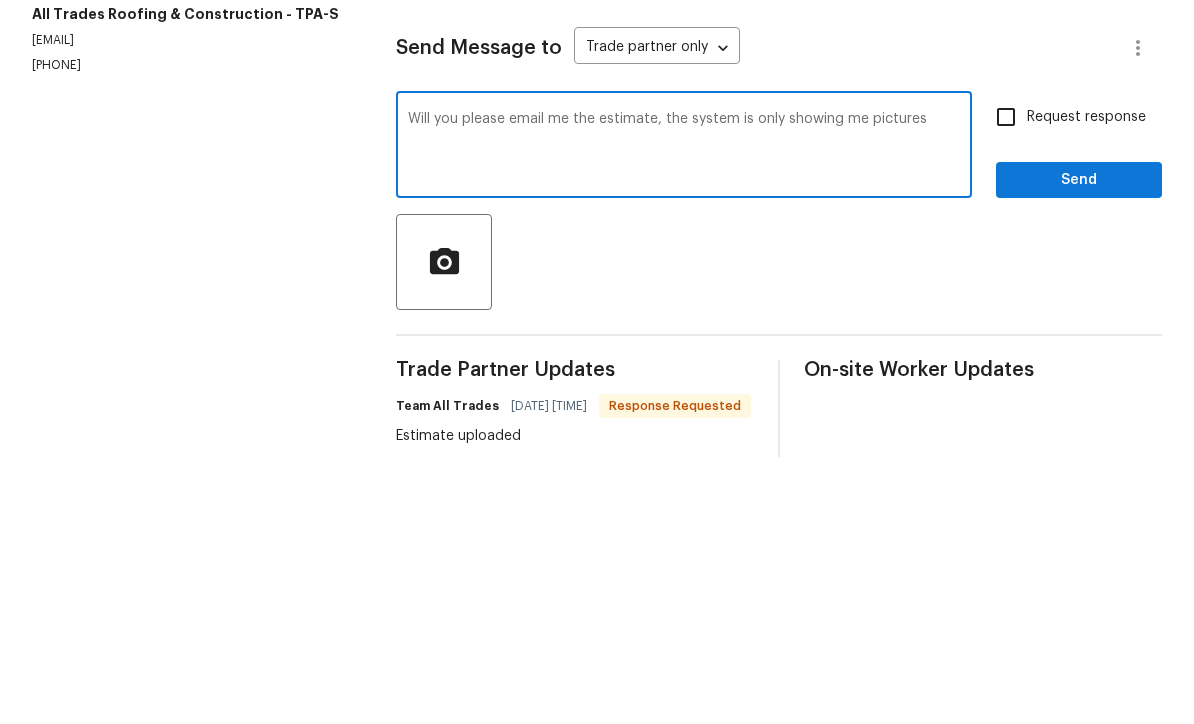 click on "Will you please email me the estimate, the system is only showing me pictures" at bounding box center (684, 414) 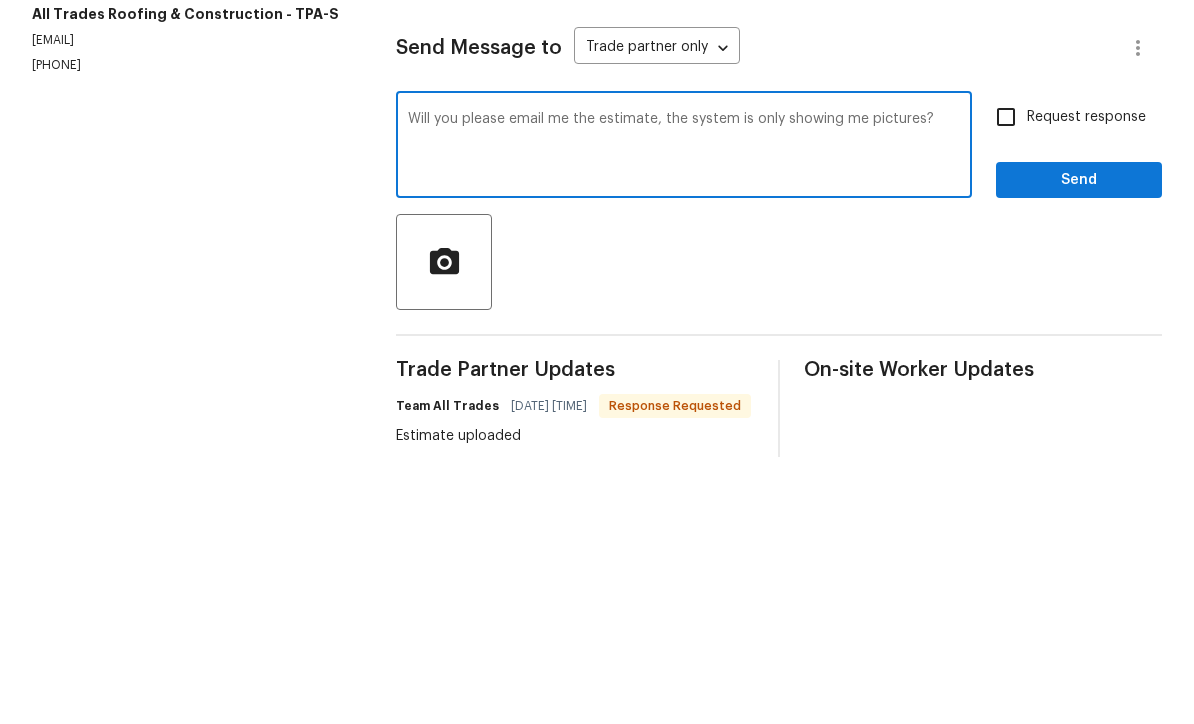 type on "Will you please email me the estimate, the system is only showing me pictures?" 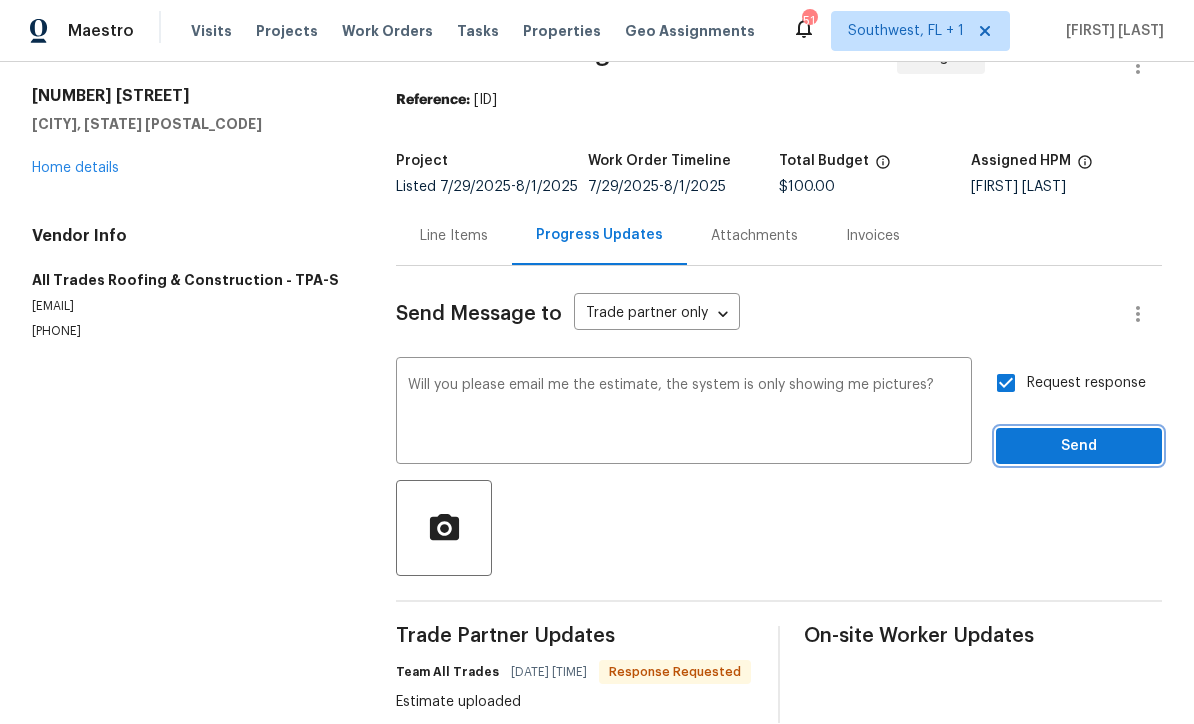 click on "Send" at bounding box center (1079, 447) 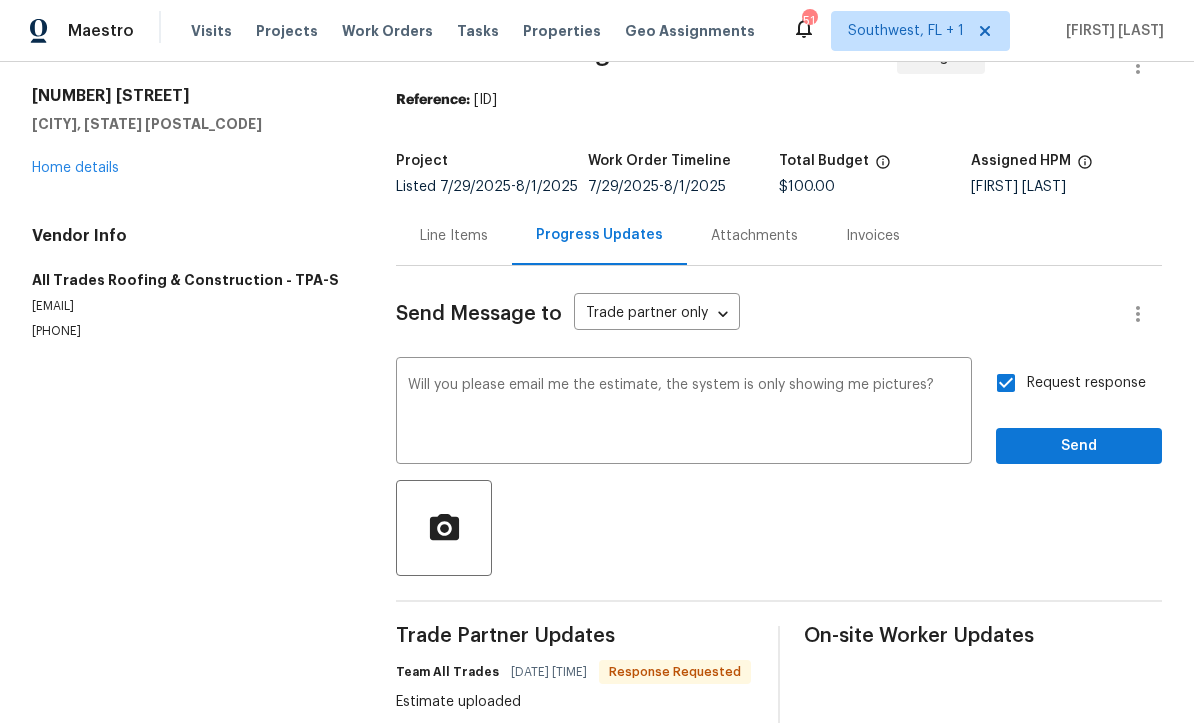 scroll, scrollTop: 24, scrollLeft: 0, axis: vertical 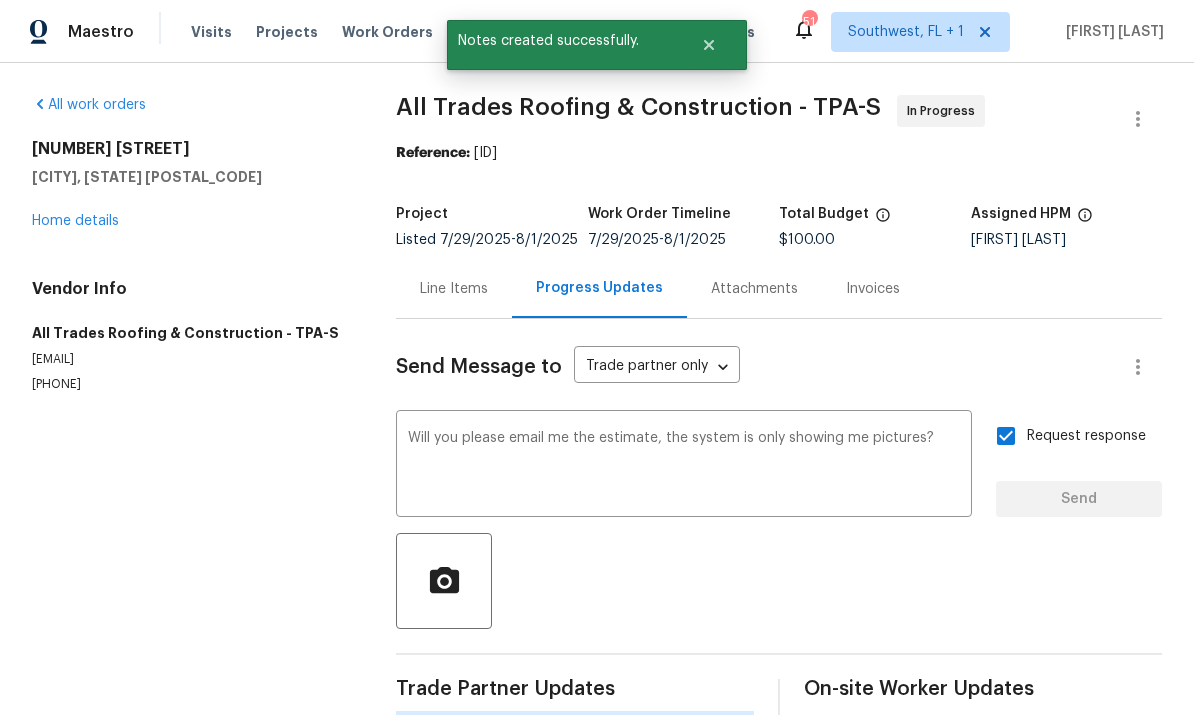 type 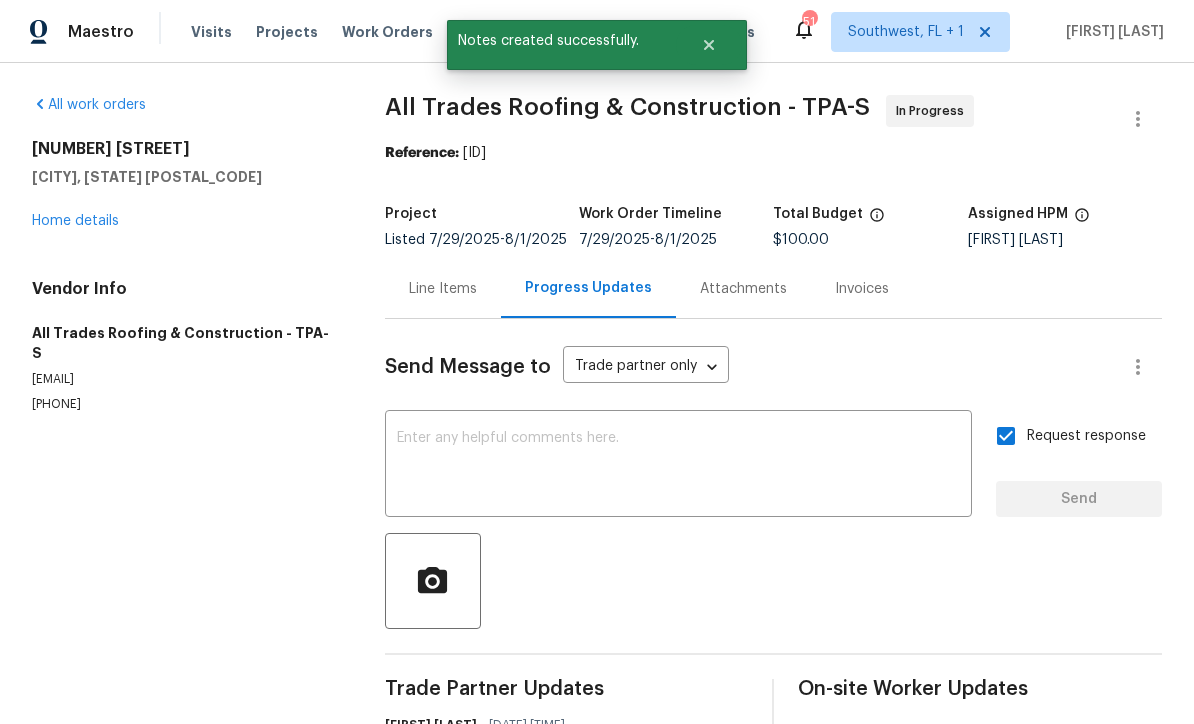 click on "Home details" at bounding box center (75, 221) 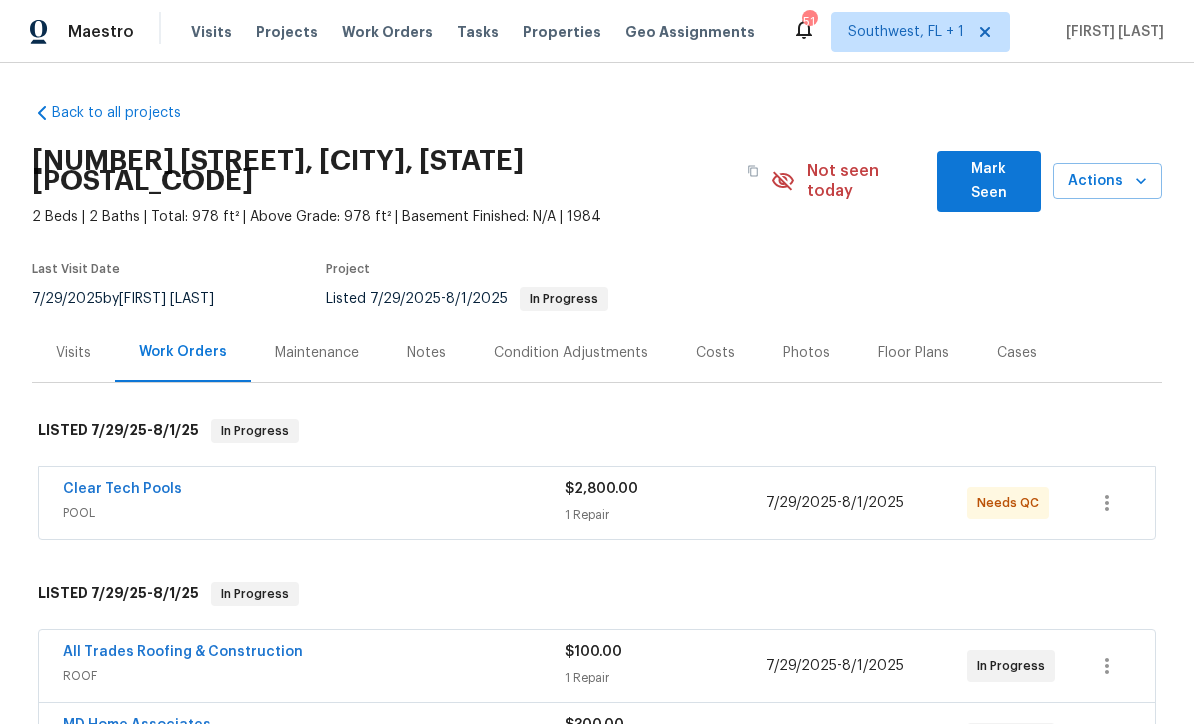 scroll, scrollTop: 0, scrollLeft: 0, axis: both 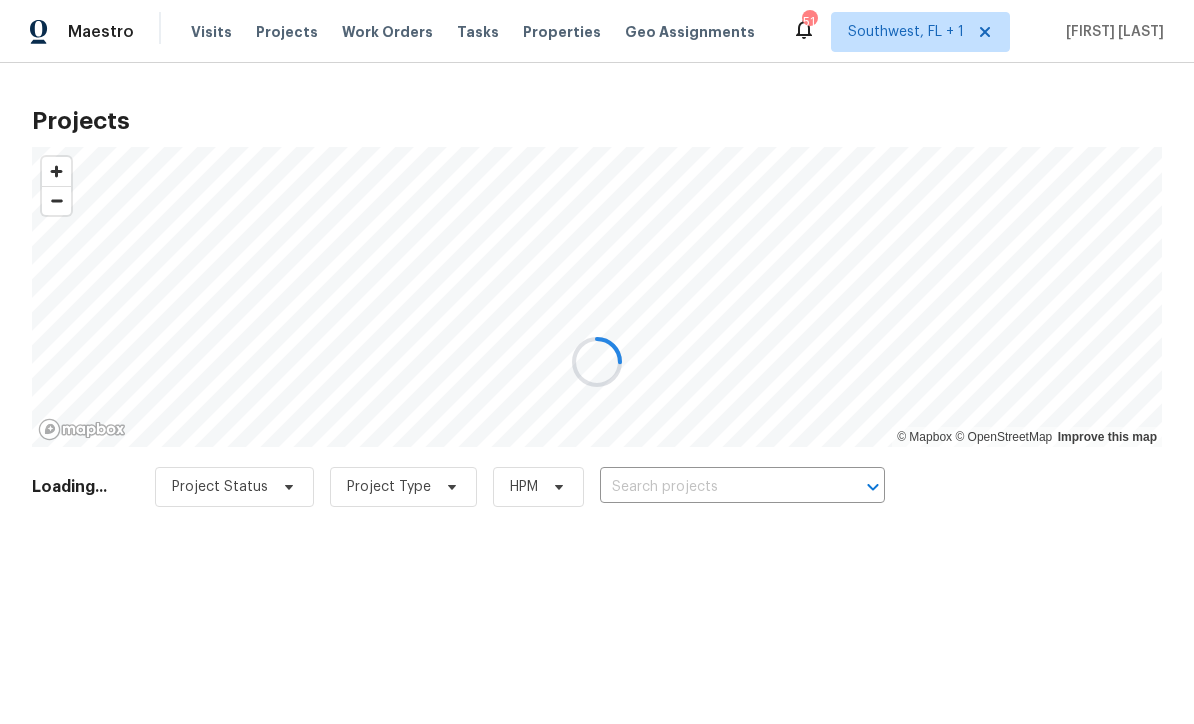 click at bounding box center (597, 362) 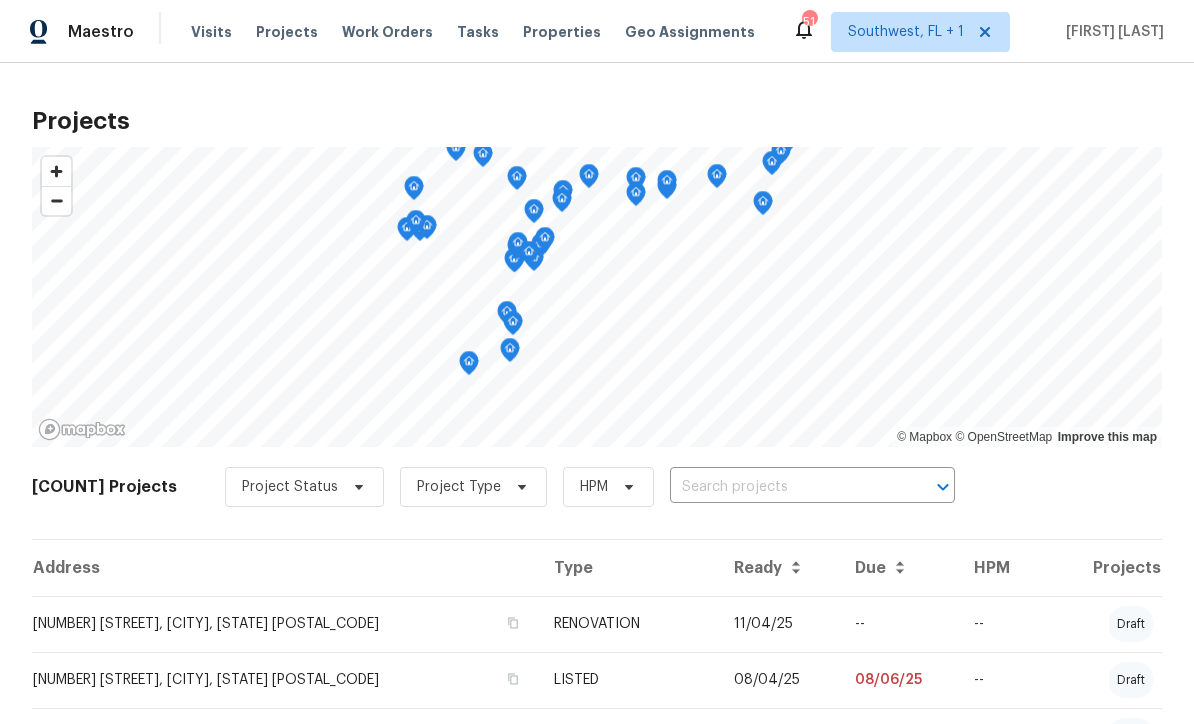 click at bounding box center (784, 487) 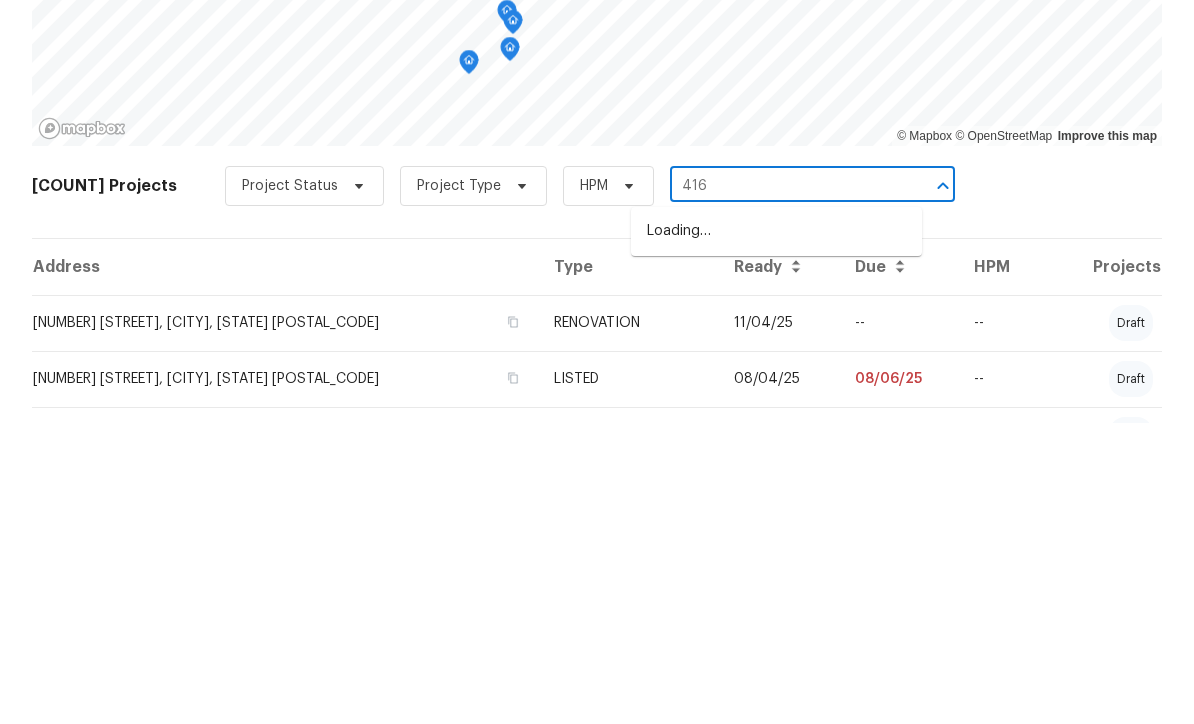 type on "[NUMBER] [NUMBER]" 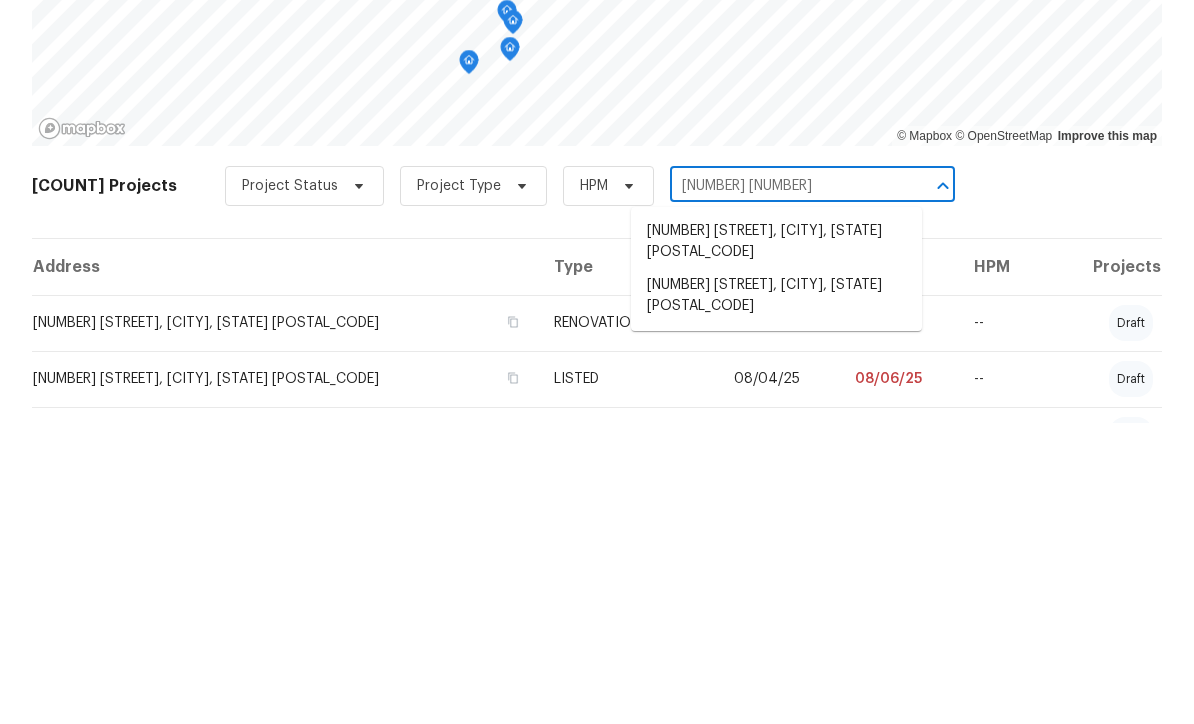 click on "[NUMBER] [STREET], [CITY], [STATE] [POSTAL_CODE]" at bounding box center (776, 597) 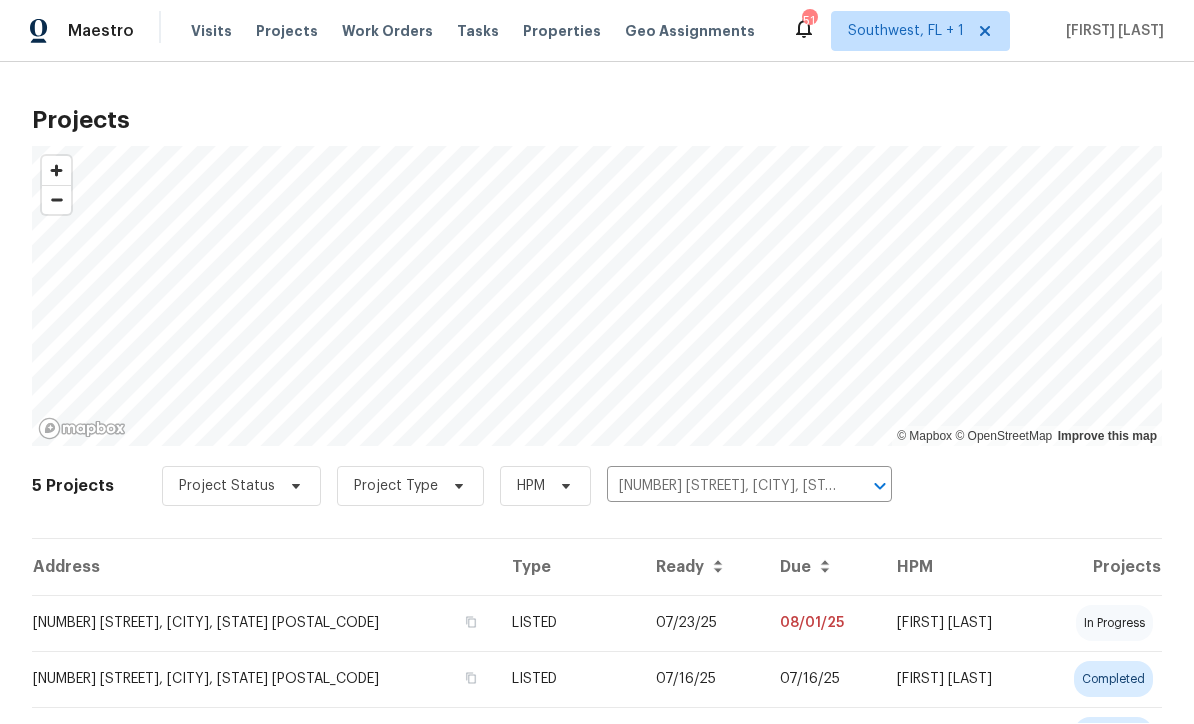 scroll, scrollTop: 1, scrollLeft: 0, axis: vertical 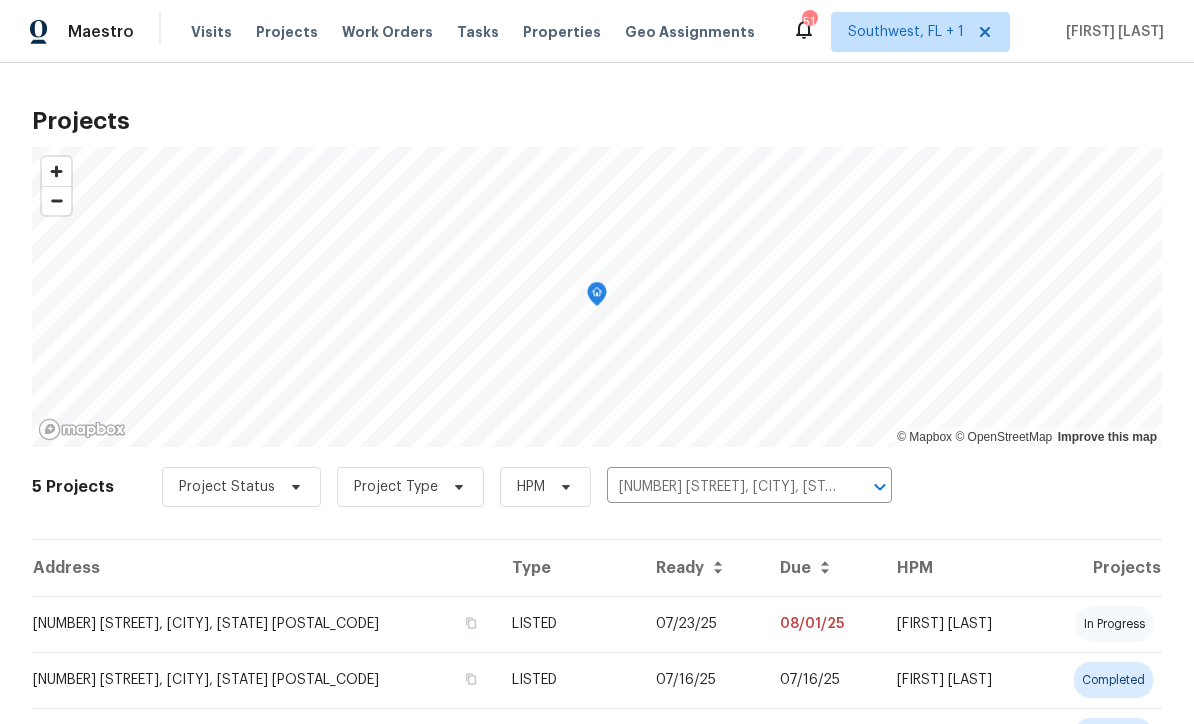 click on "07/23/25" at bounding box center (702, 624) 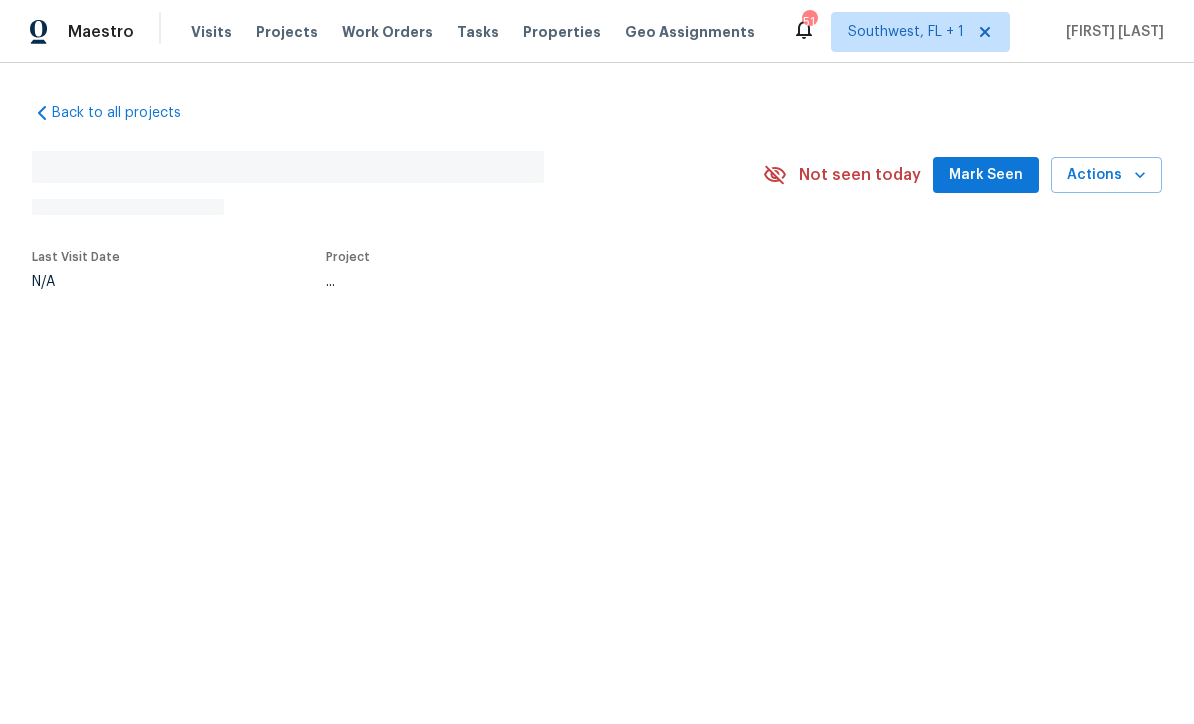 scroll, scrollTop: 0, scrollLeft: 0, axis: both 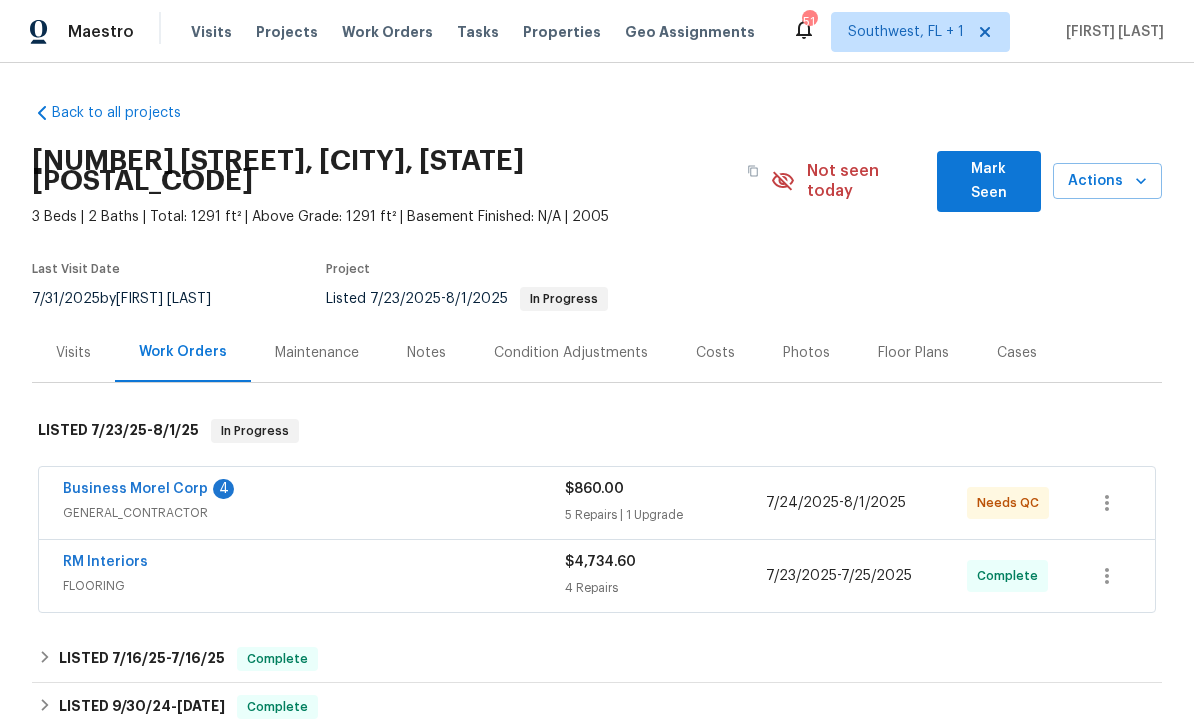 click on "Business Morel Corp" at bounding box center (135, 489) 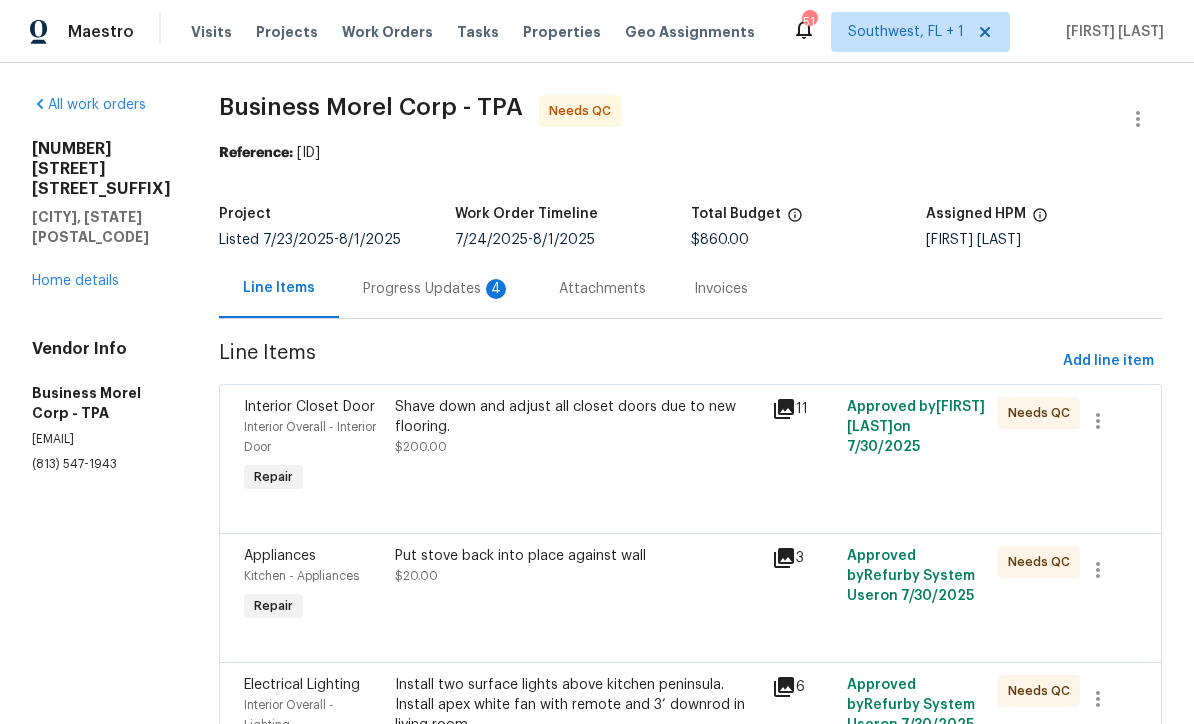 click on "Progress Updates 4" at bounding box center (437, 289) 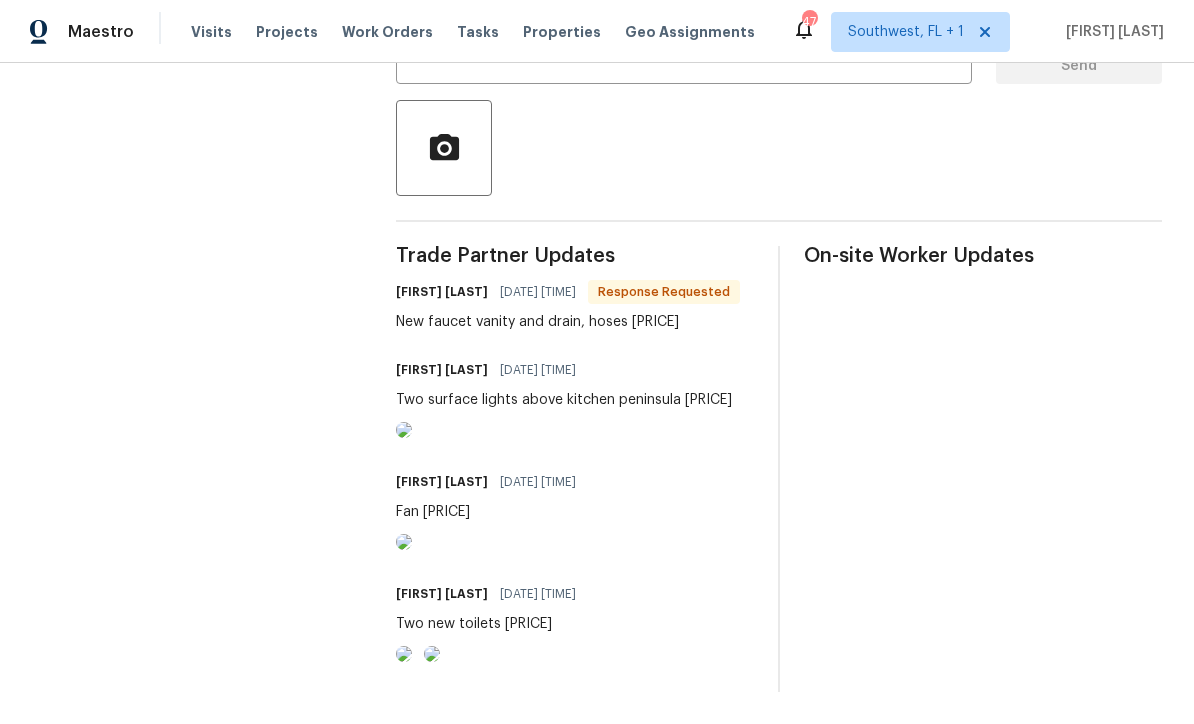 scroll, scrollTop: 640, scrollLeft: 0, axis: vertical 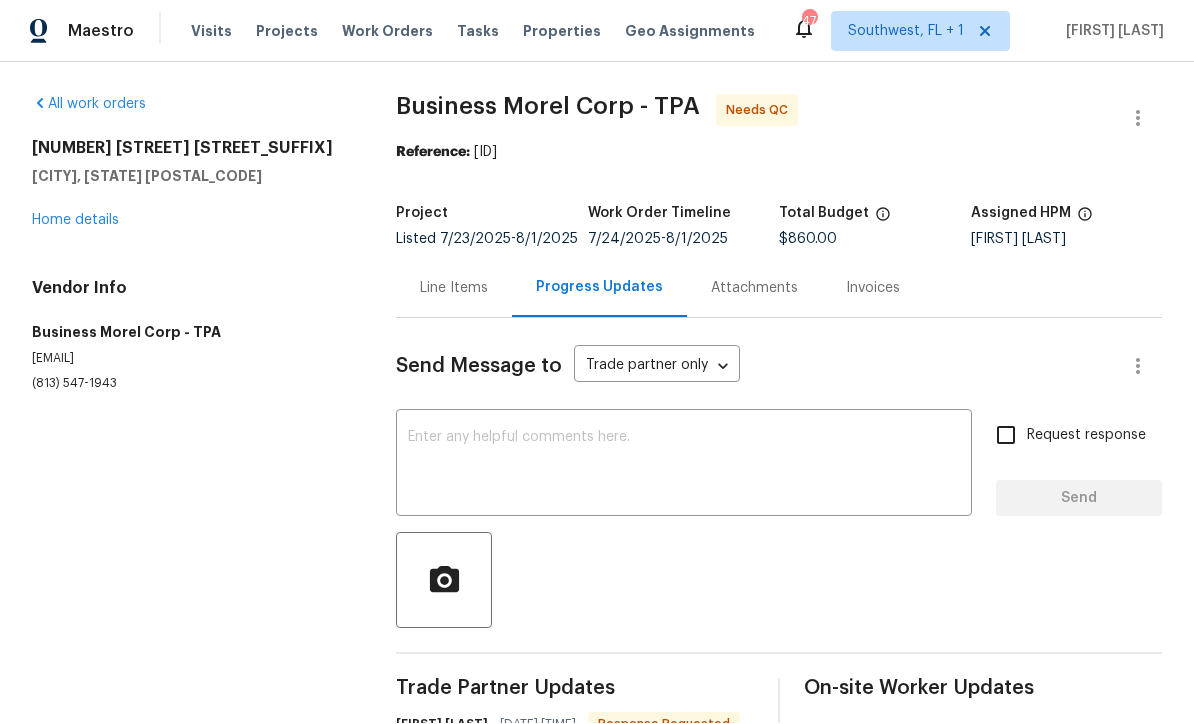 click on "Line Items" at bounding box center (454, 289) 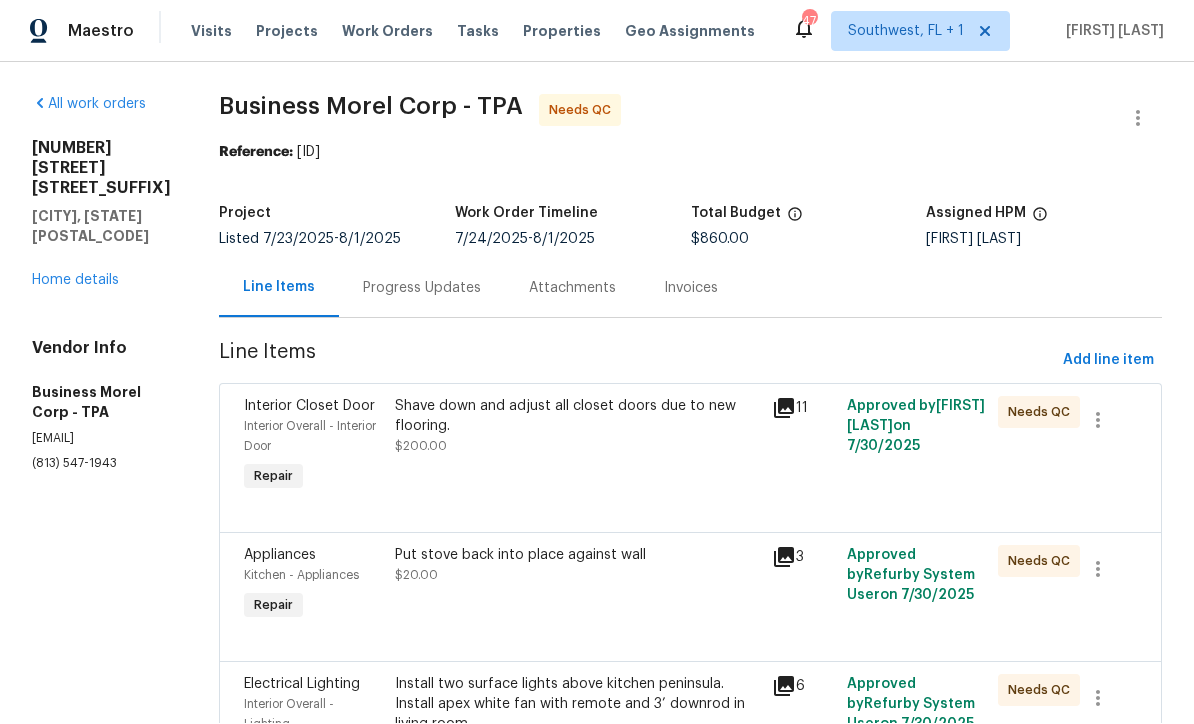 scroll, scrollTop: 0, scrollLeft: 0, axis: both 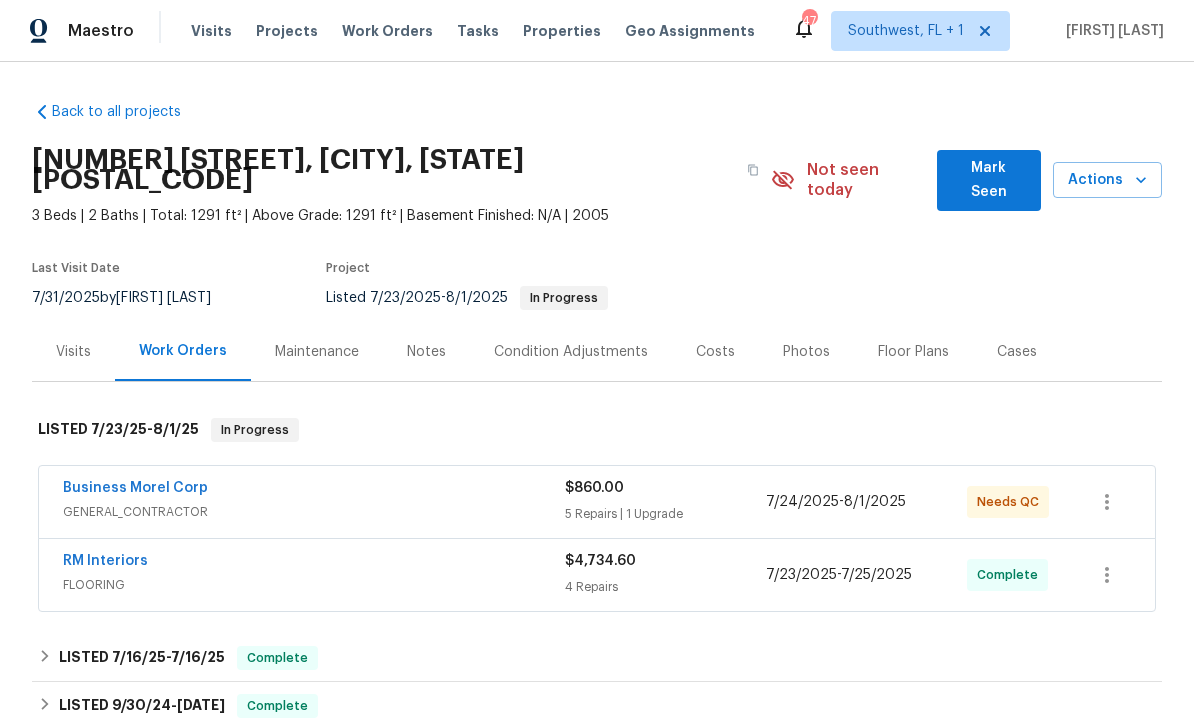 click on "Photos" at bounding box center [806, 353] 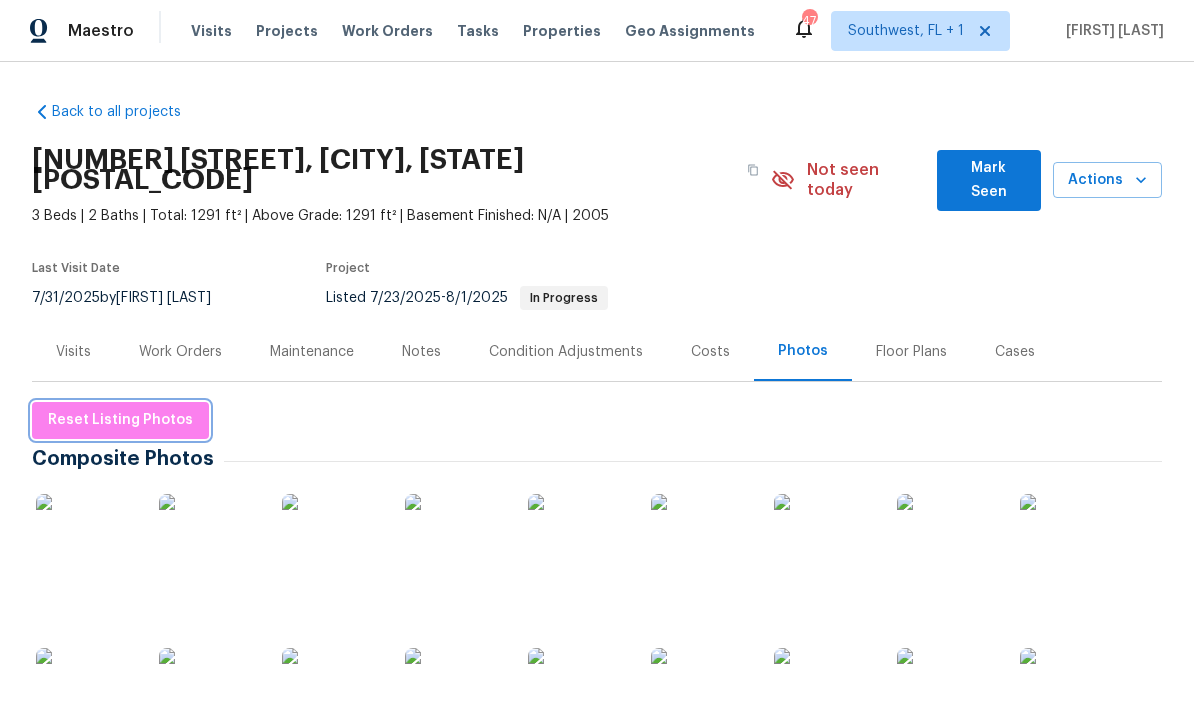 click on "Reset Listing Photos" at bounding box center (120, 421) 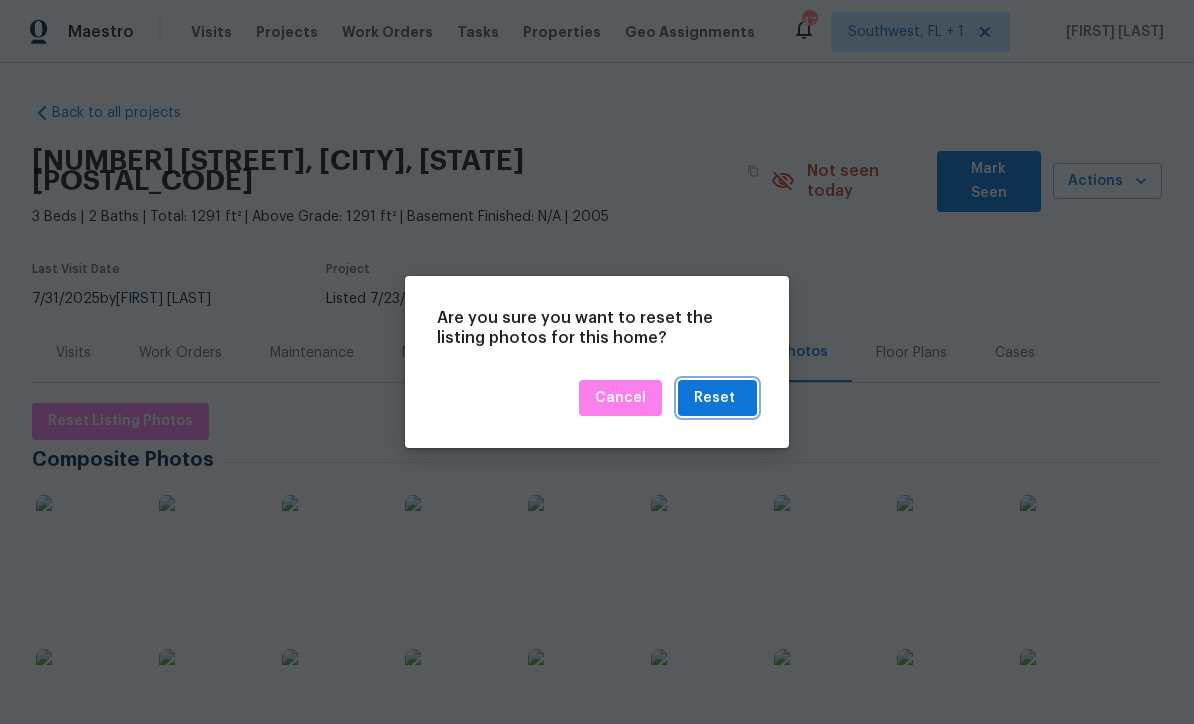 click on "Reset" at bounding box center (717, 398) 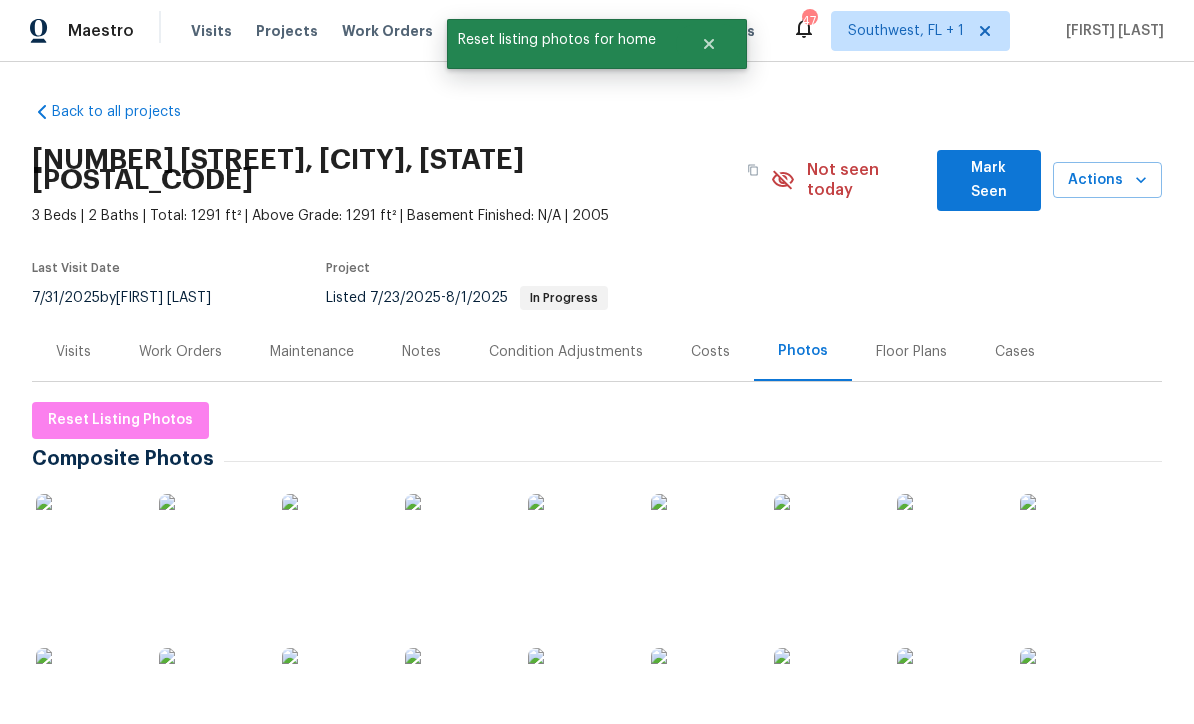 scroll, scrollTop: 1, scrollLeft: 0, axis: vertical 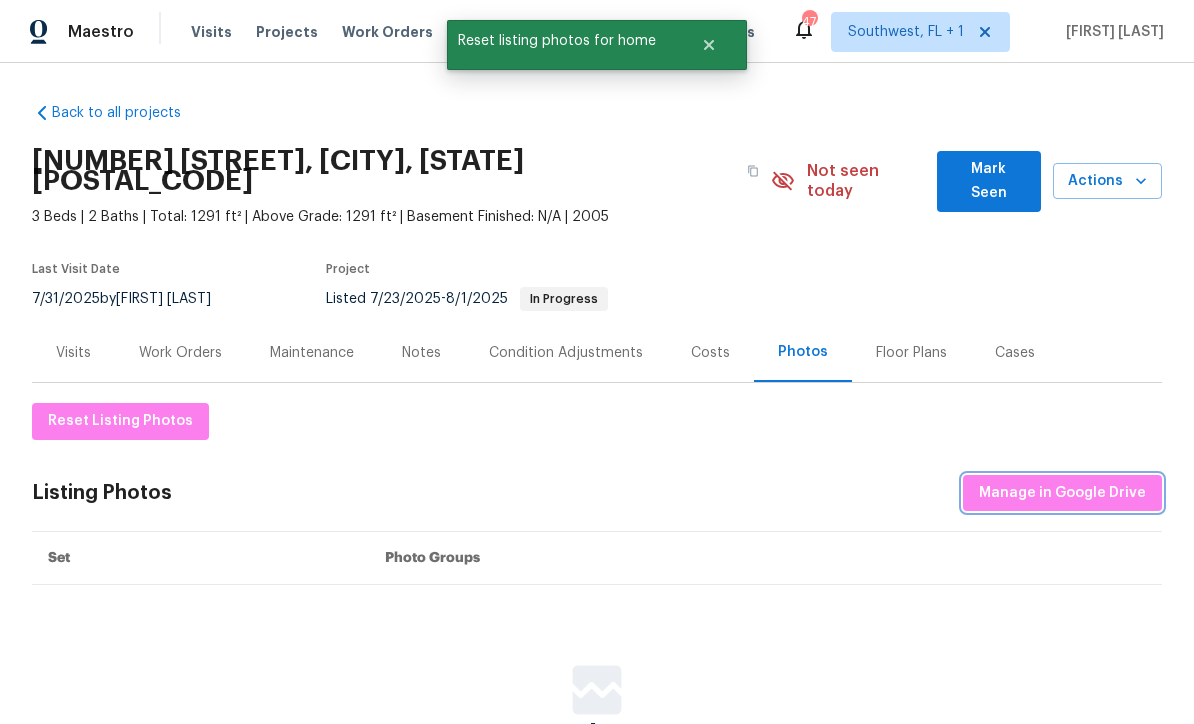click on "Manage in Google Drive" at bounding box center [1062, 493] 